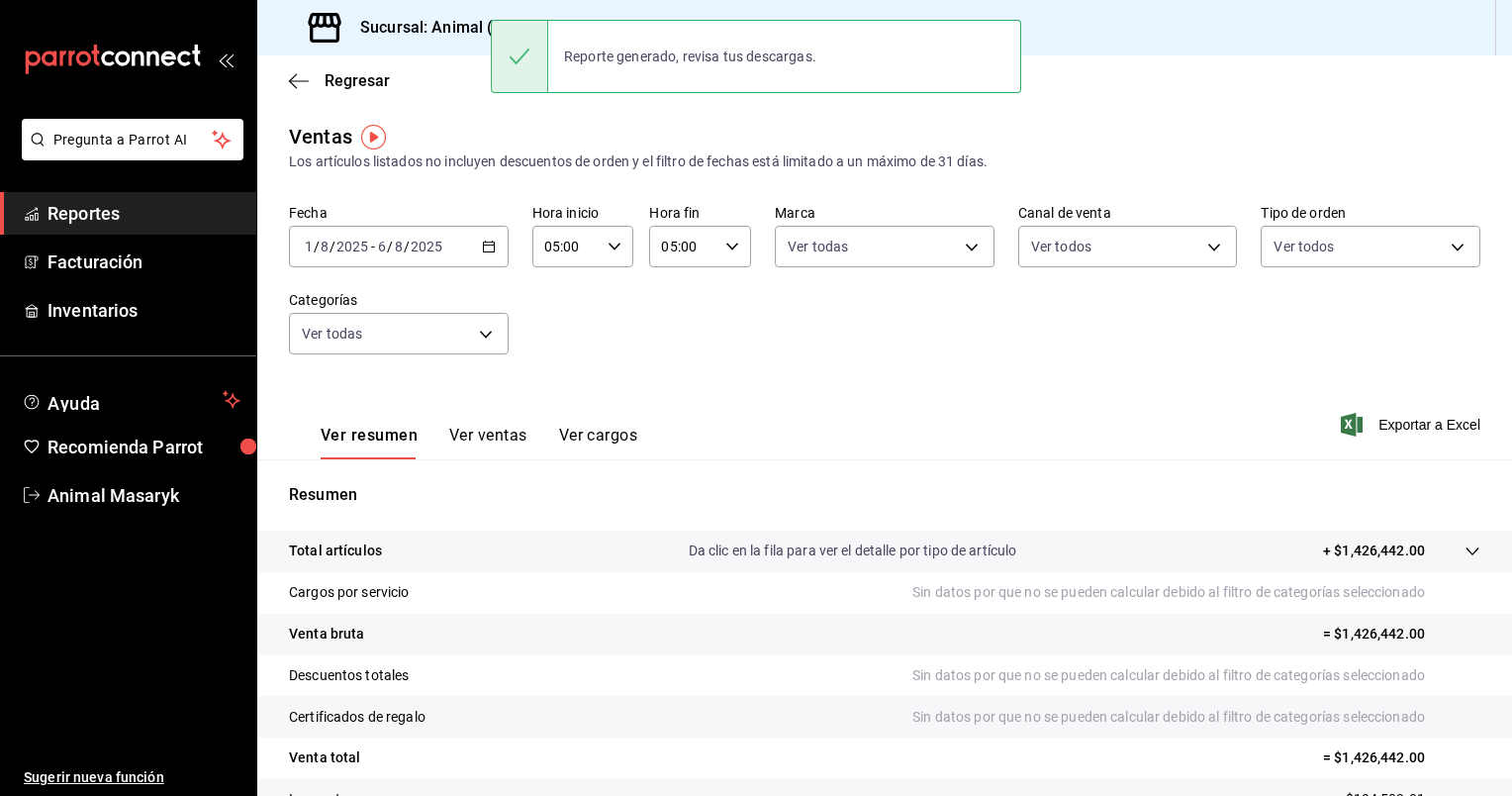 scroll, scrollTop: 0, scrollLeft: 0, axis: both 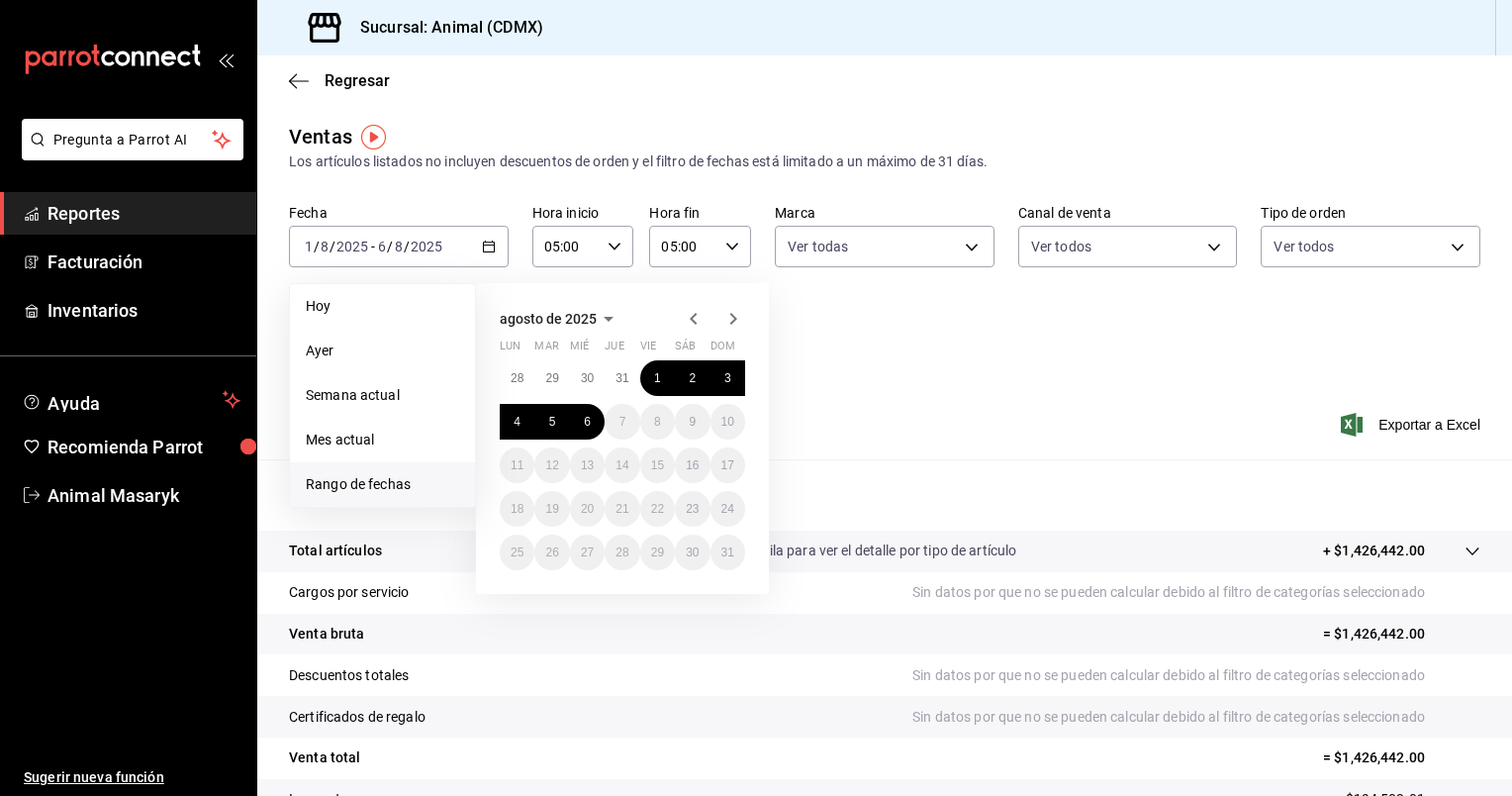 click on "agosto de 2025 lun mar mié jue vie sáb dom 28 29 30 31 1 2 3 4 5 6 7 8 9 10 11 12 13 14 15 16 17 18 19 20 21 22 23 24 25 26 27 28 29 30 31" at bounding box center [649, 431] 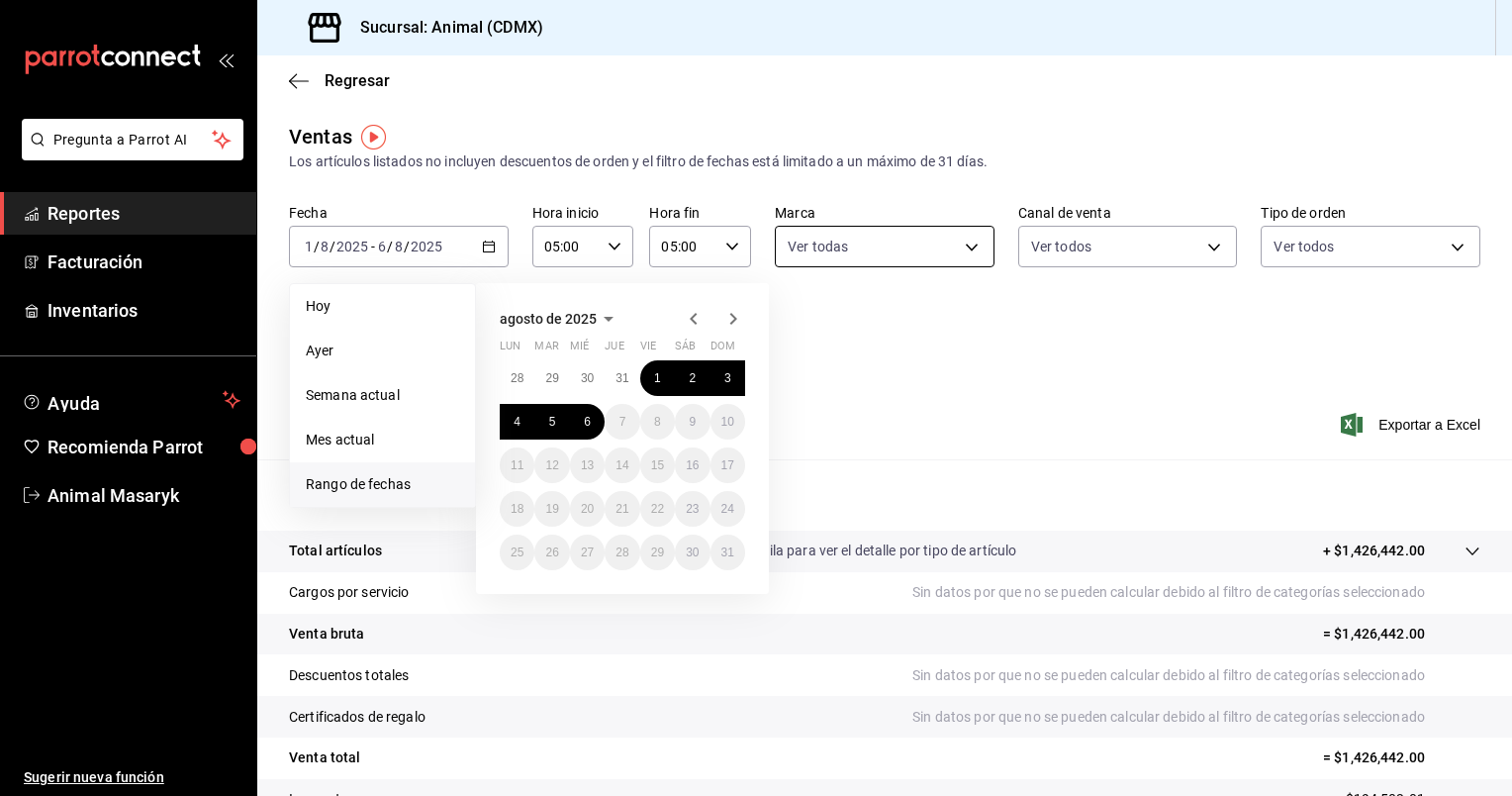 click on "Pregunta a Parrot AI Reportes   Facturación   Inventarios   Ayuda Recomienda Parrot   Animal Masaryk   Sugerir nueva función   Sucursal: Animal ([CITY]) Regresar Ventas Los artículos listados no incluyen descuentos de orden y el filtro de fechas está limitado a un máximo de 31 días. Fecha [DATE] [DATE] - [DATE] [DATE] Hoy Ayer Semana actual Mes actual Rango de fechas agosto de 2025 lun mar mié jue vie sáb dom 28 29 30 31 1 2 3 4 5 6 7 8 9 10 11 12 13 14 15 16 17 18 19 20 21 22 23 24 25 26 27 28 29 30 31 Hora inicio [TIME] Hora inicio Hora fin [TIME] Hora fin Marca Ver todas [UUID] Canal de venta Ver todos PARROT,UBER_EATS,RAPPI,DIDI_FOOD,ONLINE Tipo de orden Ver todos [UUID],[UUID],[EXTERNAL] Categorías Ver todas Ver resumen Ver ventas Ver cargos Exportar a Excel Resumen Total artículos Da clic en la fila para ver el detalle por tipo de artículo + $1,426,442.00 Cargos por servicio Venta bruta" at bounding box center [756, 398] 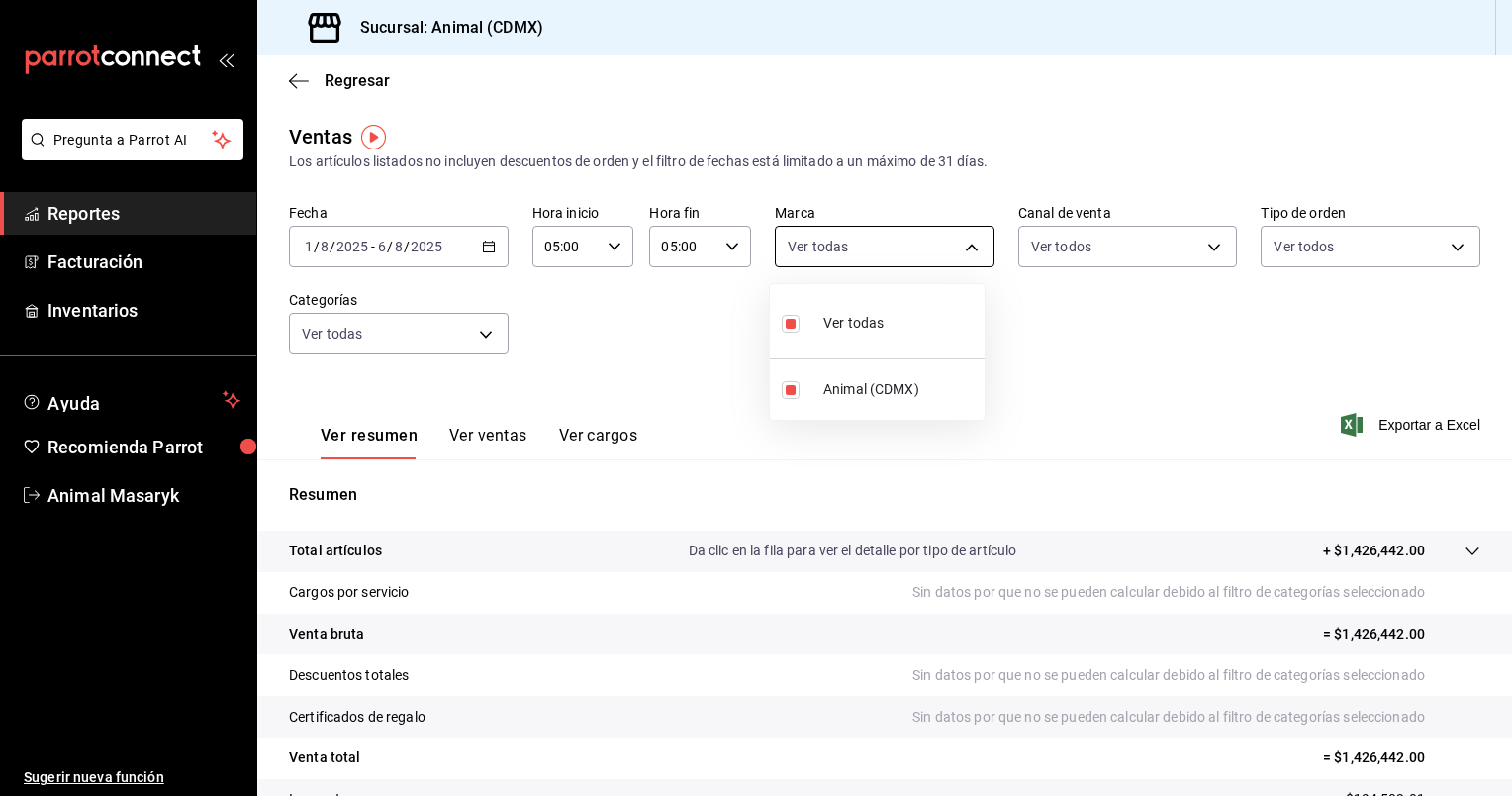 click at bounding box center (756, 398) 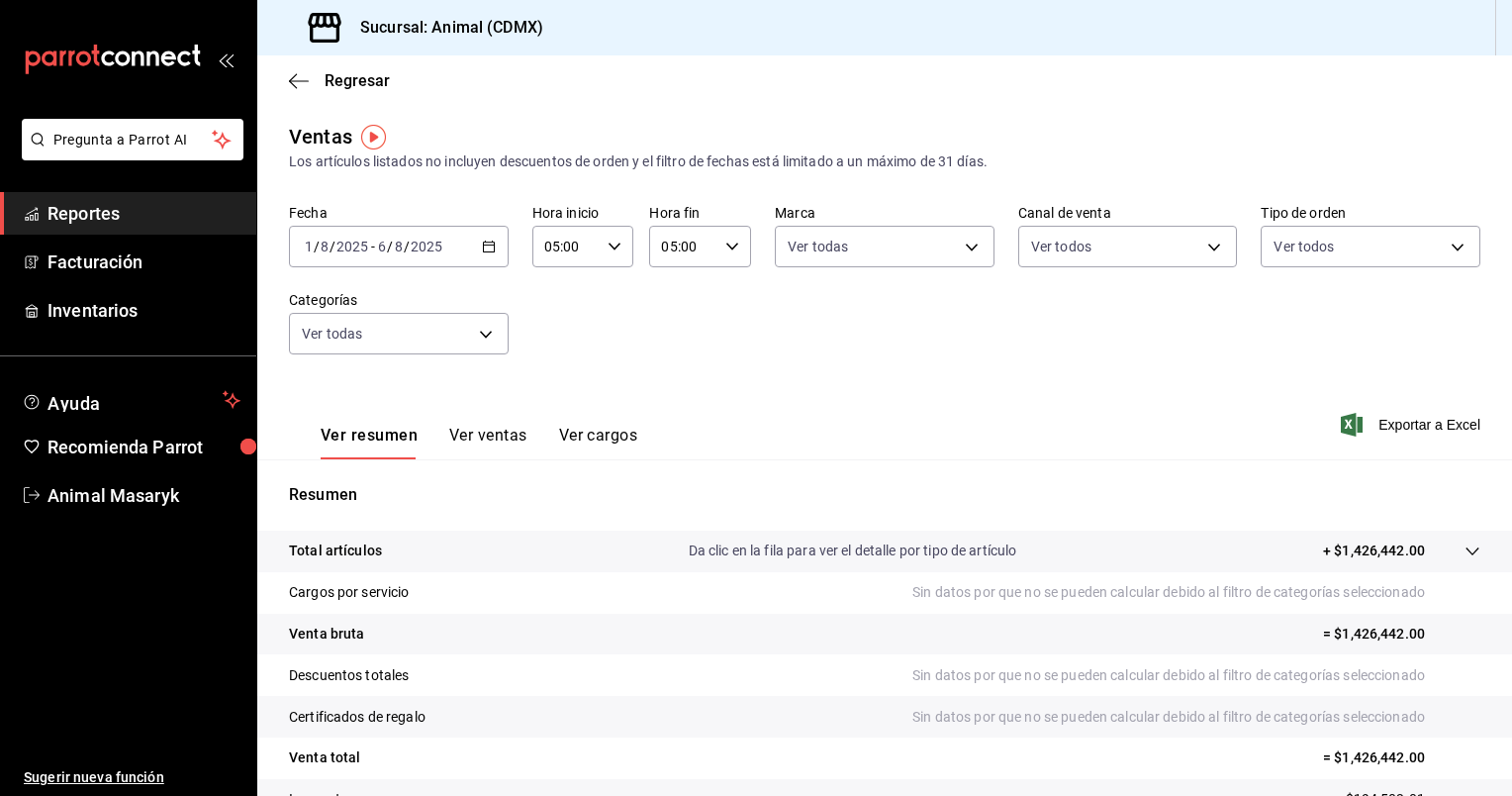 click on "Fecha [DATE] [DATE] - [DATE] [DATE] Hora inicio [TIME] Hora inicio Hora fin [TIME] Hora fin Marca Ver todas [UUID] Canal de venta Ver todos PARROT,UBER_EATS,RAPPI,DIDI_FOOD,ONLINE Tipo de orden Ver todos [UUID],[UUID],[EXTERNAL] Categorías Ver todas" at bounding box center (885, 291) 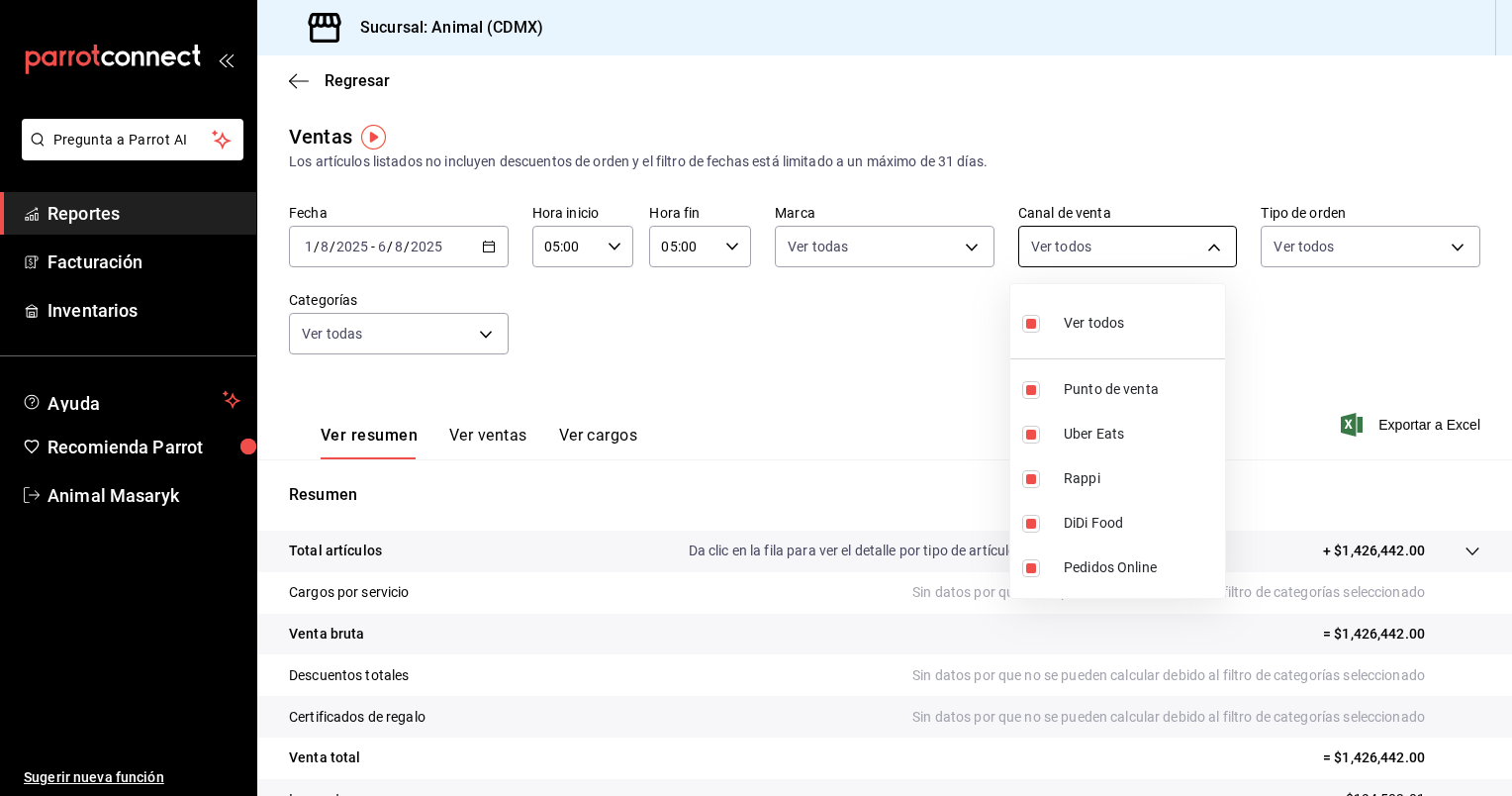 click on "Pregunta a Parrot AI Reportes   Facturación   Inventarios   Ayuda Recomienda Parrot   Animal Masaryk   Sugerir nueva función   Sucursal: Animal ([CITY]) Regresar Ventas Los artículos listados no incluyen descuentos de orden y el filtro de fechas está limitado a un máximo de 31 días. Fecha [DATE] [DATE] - [DATE] [DATE] Hora inicio [TIME] Hora inicio Hora fin [TIME] Hora fin Marca Ver todas [UUID] Canal de venta Ver todos PARROT,UBER_EATS,RAPPI,DIDI_FOOD,ONLINE Tipo de orden Ver todos [UUID],[UUID],[EXTERNAL] Categorías Ver todas Ver resumen Ver ventas Ver cargos Exportar a Excel Resumen Total artículos Da clic en la fila para ver el detalle por tipo de artículo + $1,426,442.00 Cargos por servicio  Sin datos por que no se pueden calcular debido al filtro de categorías seleccionado Venta bruta = $1,426,442.00 Descuentos totales Certificados de regalo Venta total = $1,426,442.00 Impuestos Venta neta" at bounding box center [756, 398] 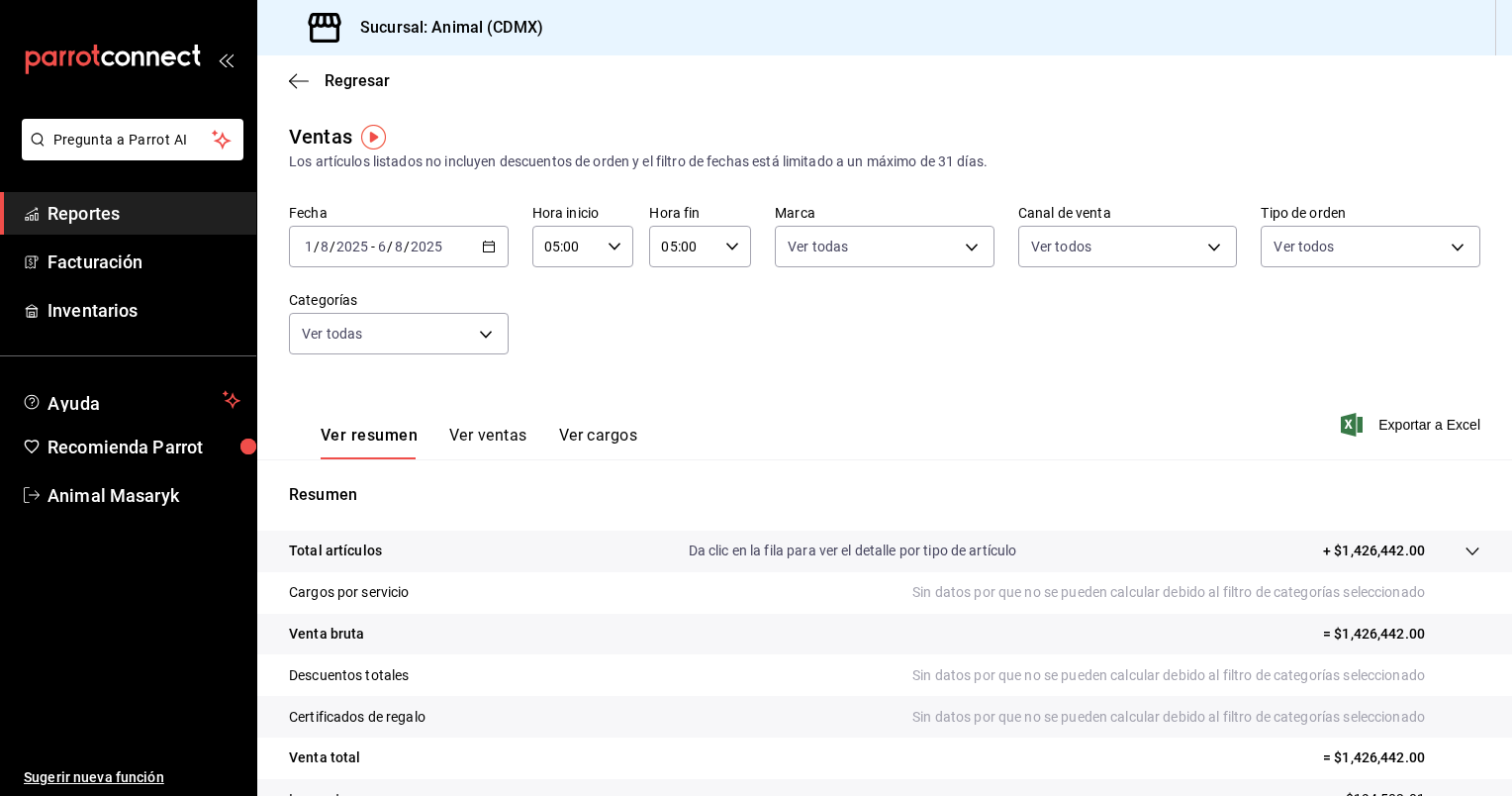 drag, startPoint x: 1128, startPoint y: 264, endPoint x: 966, endPoint y: 281, distance: 162.88953 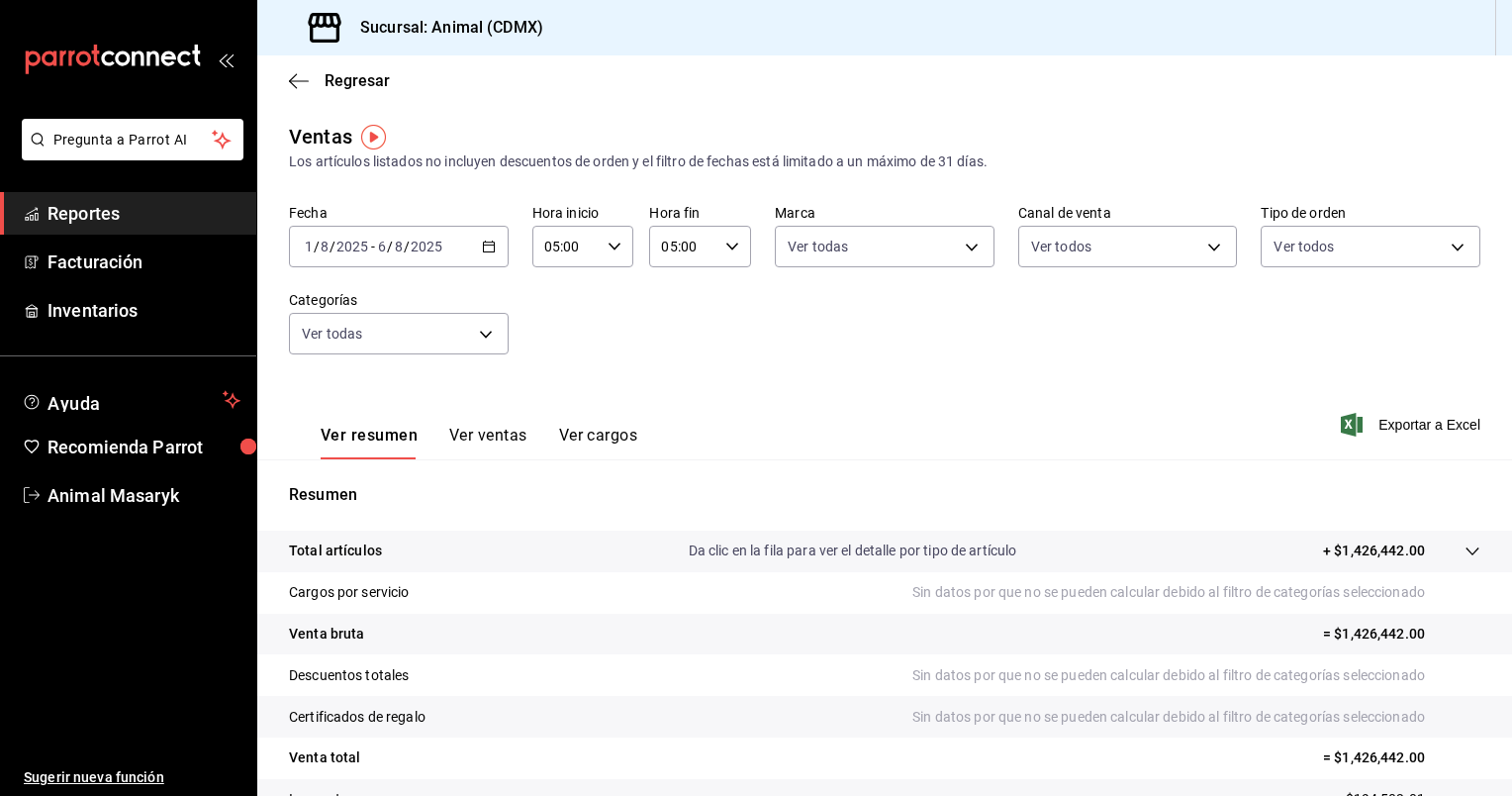 click on "Fecha [DATE] [DATE] - [DATE] [DATE] Hora inicio [TIME] Hora inicio Hora fin [TIME] Hora fin Marca Ver todas [UUID] Canal de venta Ver todos PARROT,UBER_EATS,RAPPI,DIDI_FOOD,ONLINE Tipo de orden Ver todos [UUID],[UUID],[EXTERNAL] Categorías Ver todas" at bounding box center [885, 291] 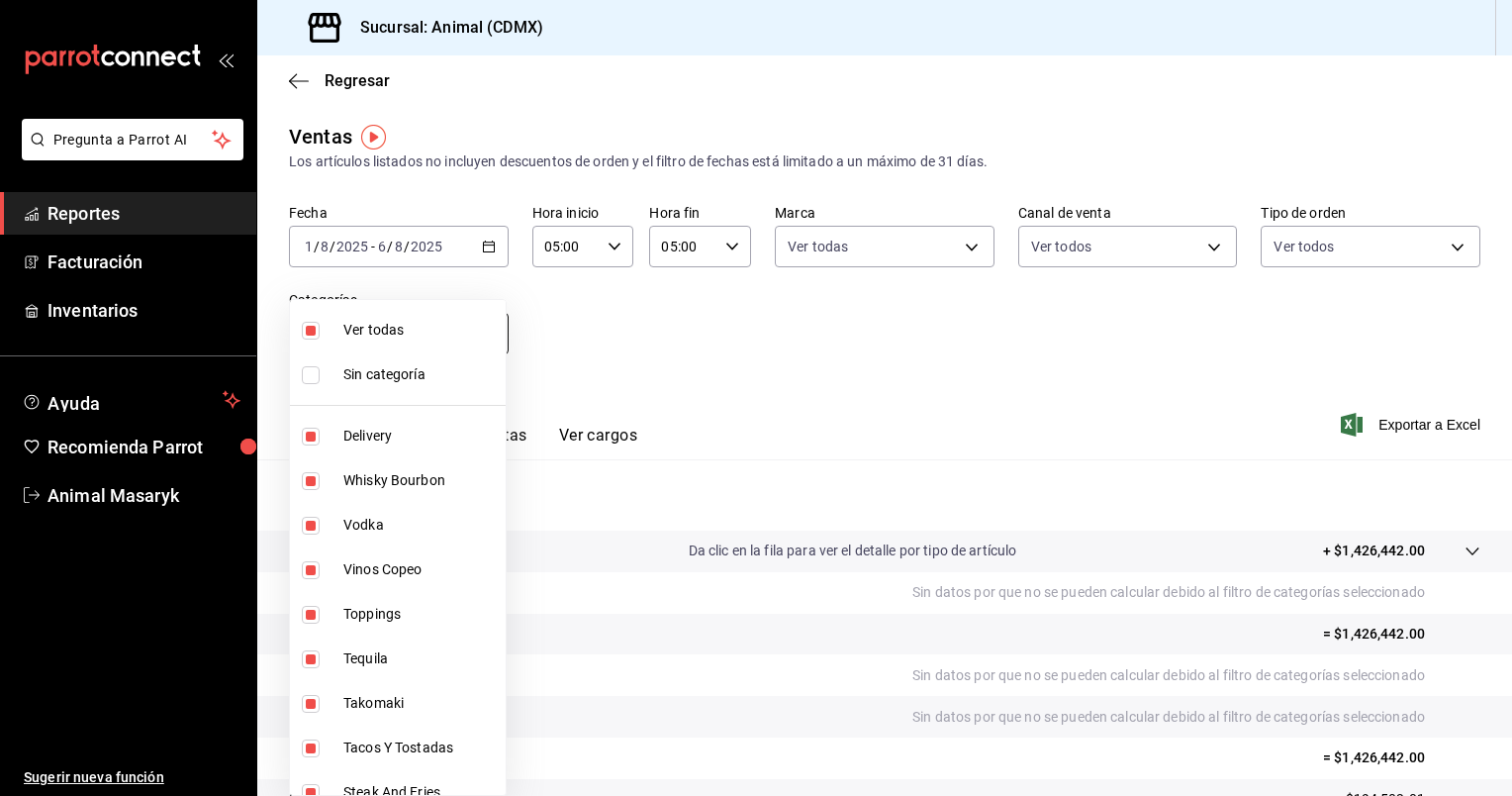 click on "Pregunta a Parrot AI Reportes   Facturación   Inventarios   Ayuda Recomienda Parrot   Animal Masaryk   Sugerir nueva función   Sucursal: Animal ([CITY]) Regresar Ventas Los artículos listados no incluyen descuentos de orden y el filtro de fechas está limitado a un máximo de 31 días. Fecha [DATE] [DATE] - [DATE] [DATE] Hora inicio [TIME] Hora inicio Hora fin [TIME] Hora fin Marca Ver todas [UUID] Canal de venta Ver todos PARROT,UBER_EATS,RAPPI,DIDI_FOOD,ONLINE Tipo de orden Ver todos [UUID],[UUID],[EXTERNAL] Categorías Ver todas Ver resumen Ver ventas Ver cargos Exportar a Excel Resumen Total artículos Da clic en la fila para ver el detalle por tipo de artículo + $1,426,442.00 Cargos por servicio  Sin datos por que no se pueden calcular debido al filtro de categorías seleccionado Venta bruta = $1,426,442.00 Descuentos totales Certificados de regalo Venta total = $1,426,442.00 Impuestos Venta neta" at bounding box center [756, 398] 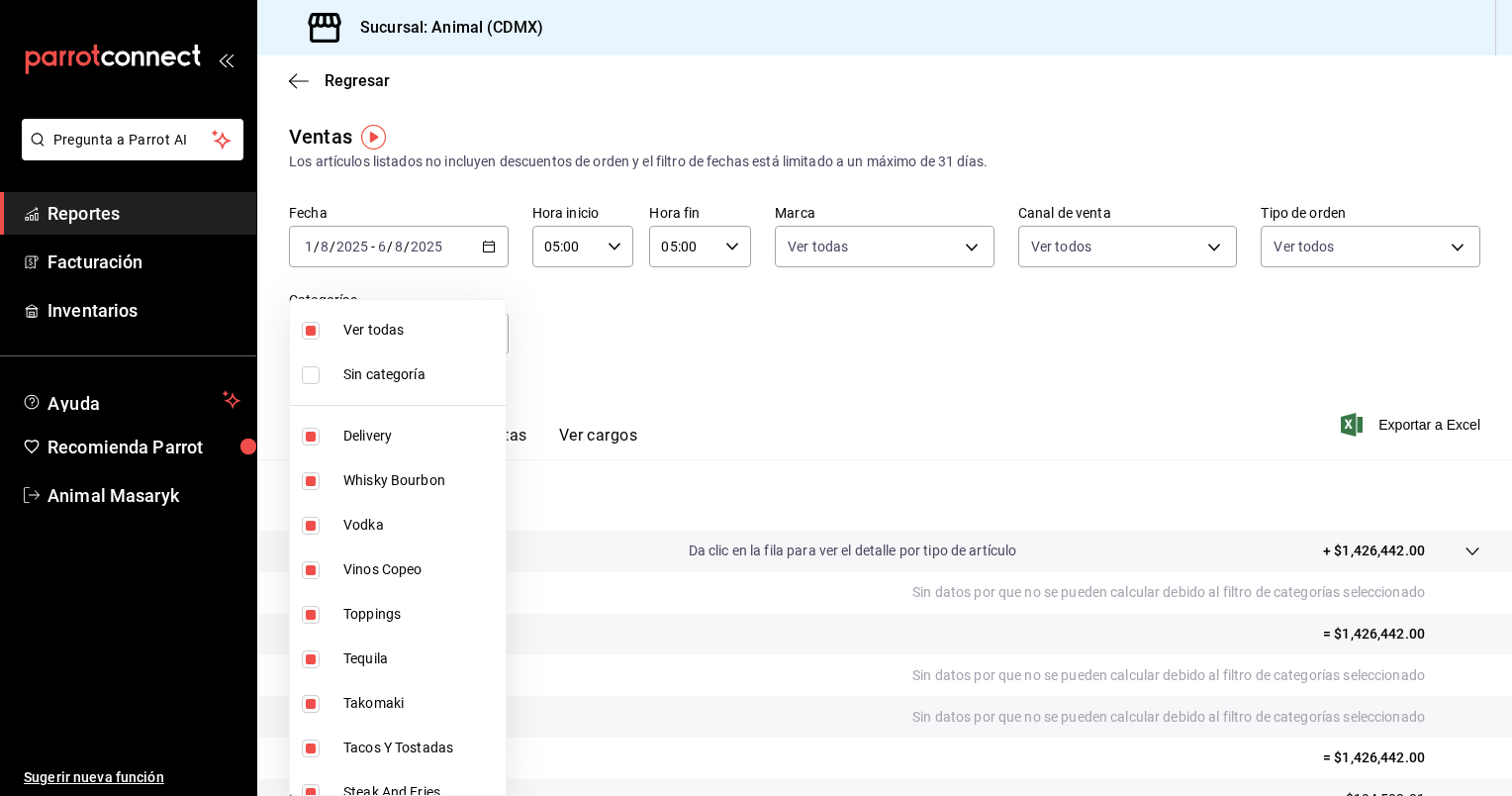 click at bounding box center (756, 398) 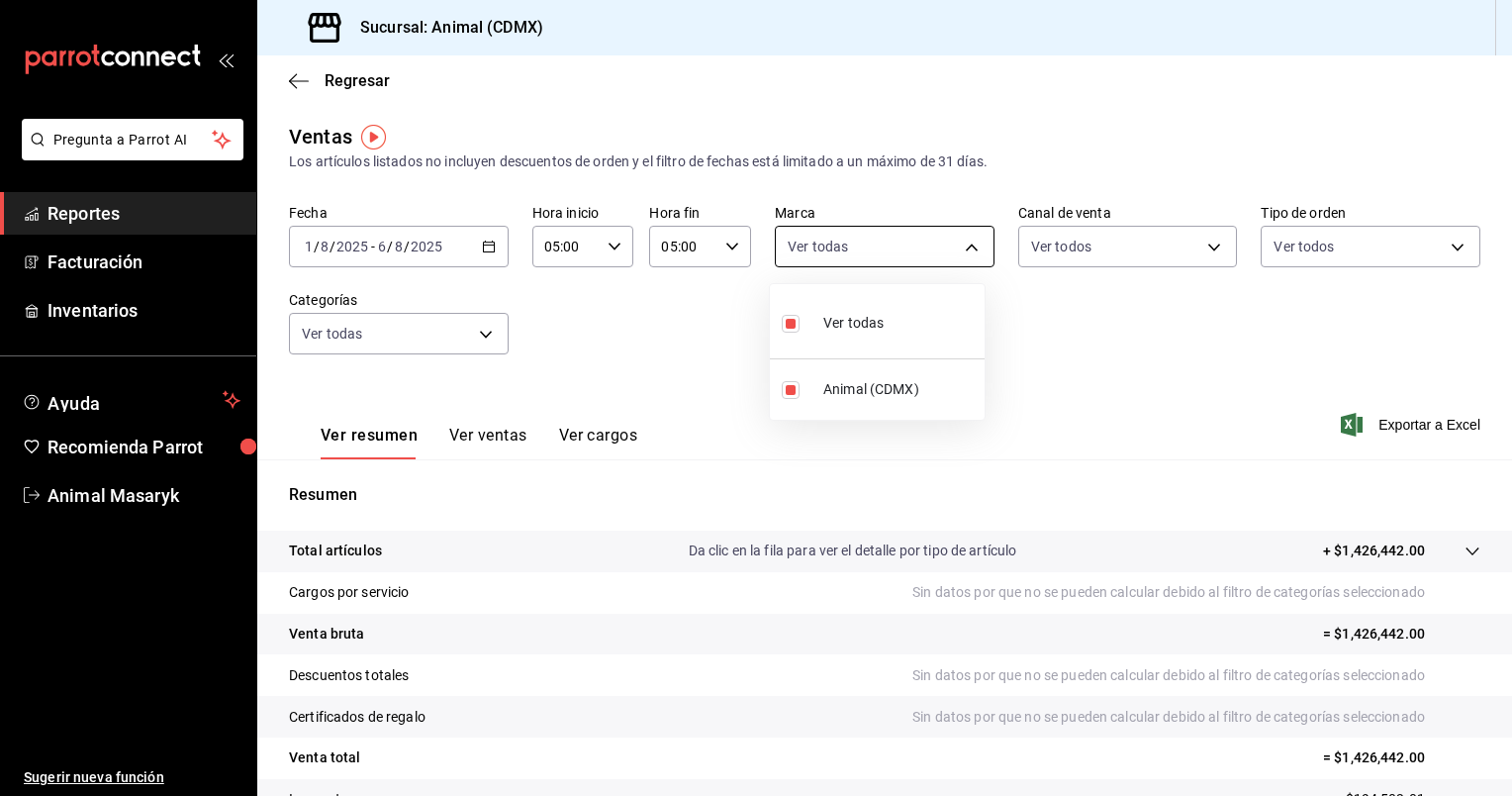 click on "Pregunta a Parrot AI Reportes   Facturación   Inventarios   Ayuda Recomienda Parrot   Animal Masaryk   Sugerir nueva función   Sucursal: Animal ([CITY]) Regresar Ventas Los artículos listados no incluyen descuentos de orden y el filtro de fechas está limitado a un máximo de 31 días. Fecha [DATE] [DATE] - [DATE] [DATE] Hora inicio [TIME] Hora inicio Hora fin [TIME] Hora fin Marca Ver todas [UUID] Canal de venta Ver todos PARROT,UBER_EATS,RAPPI,DIDI_FOOD,ONLINE Tipo de orden Ver todos [UUID],[UUID],[EXTERNAL] Categorías Ver todas Ver resumen Ver ventas Ver cargos Exportar a Excel Resumen Total artículos Da clic en la fila para ver el detalle por tipo de artículo + $1,426,442.00 Cargos por servicio  Sin datos por que no se pueden calcular debido al filtro de categorías seleccionado Venta bruta = $1,426,442.00 Descuentos totales Certificados de regalo Venta total = $1,426,442.00 Impuestos Venta neta" at bounding box center (756, 398) 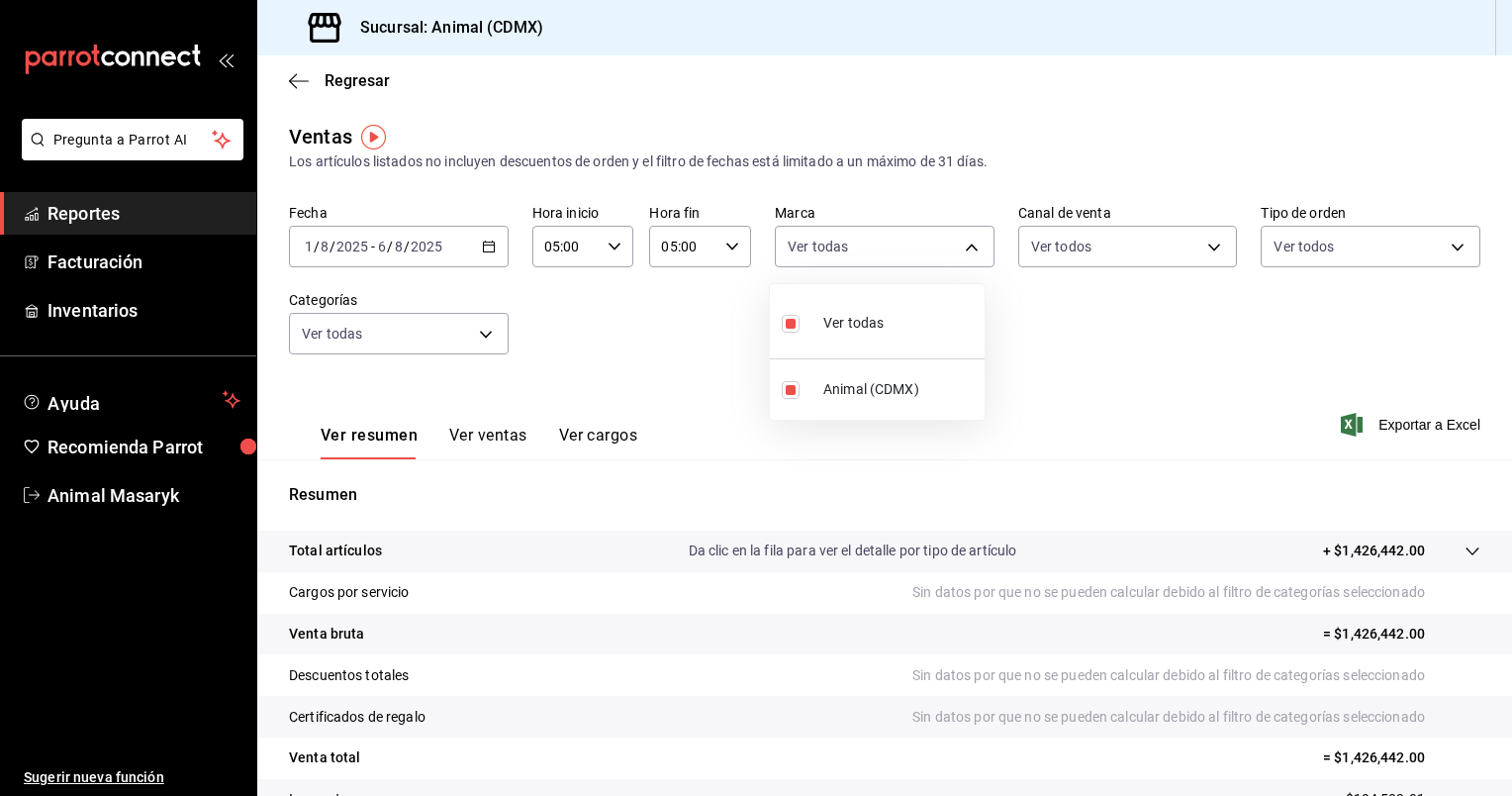 click at bounding box center [756, 398] 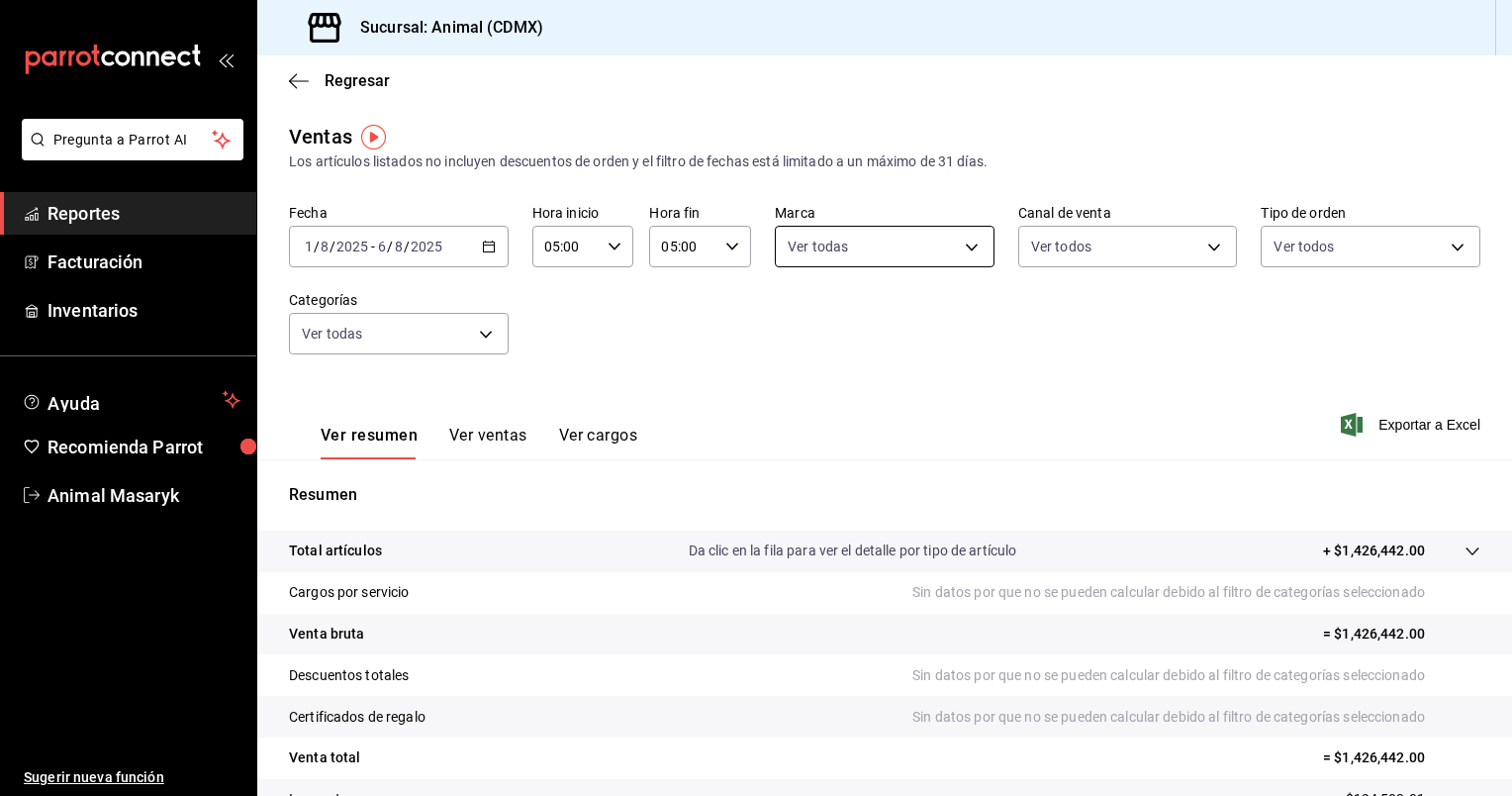 click on "Pregunta a Parrot AI Reportes   Facturación   Inventarios   Ayuda Recomienda Parrot   Animal Masaryk   Sugerir nueva función   Sucursal: Animal ([CITY]) Regresar Ventas Los artículos listados no incluyen descuentos de orden y el filtro de fechas está limitado a un máximo de 31 días. Fecha [DATE] [DATE] - [DATE] [DATE] Hora inicio [TIME] Hora inicio Hora fin [TIME] Hora fin Marca Ver todas [UUID] Canal de venta Ver todos PARROT,UBER_EATS,RAPPI,DIDI_FOOD,ONLINE Tipo de orden Ver todos [UUID],[UUID],[EXTERNAL] Categorías Ver todas Ver resumen Ver ventas Ver cargos Exportar a Excel Resumen Total artículos Da clic en la fila para ver el detalle por tipo de artículo + $1,426,442.00 Cargos por servicio  Sin datos por que no se pueden calcular debido al filtro de categorías seleccionado Venta bruta = $1,426,442.00 Descuentos totales Certificados de regalo Venta total = $1,426,442.00 Impuestos Venta neta" at bounding box center (756, 398) 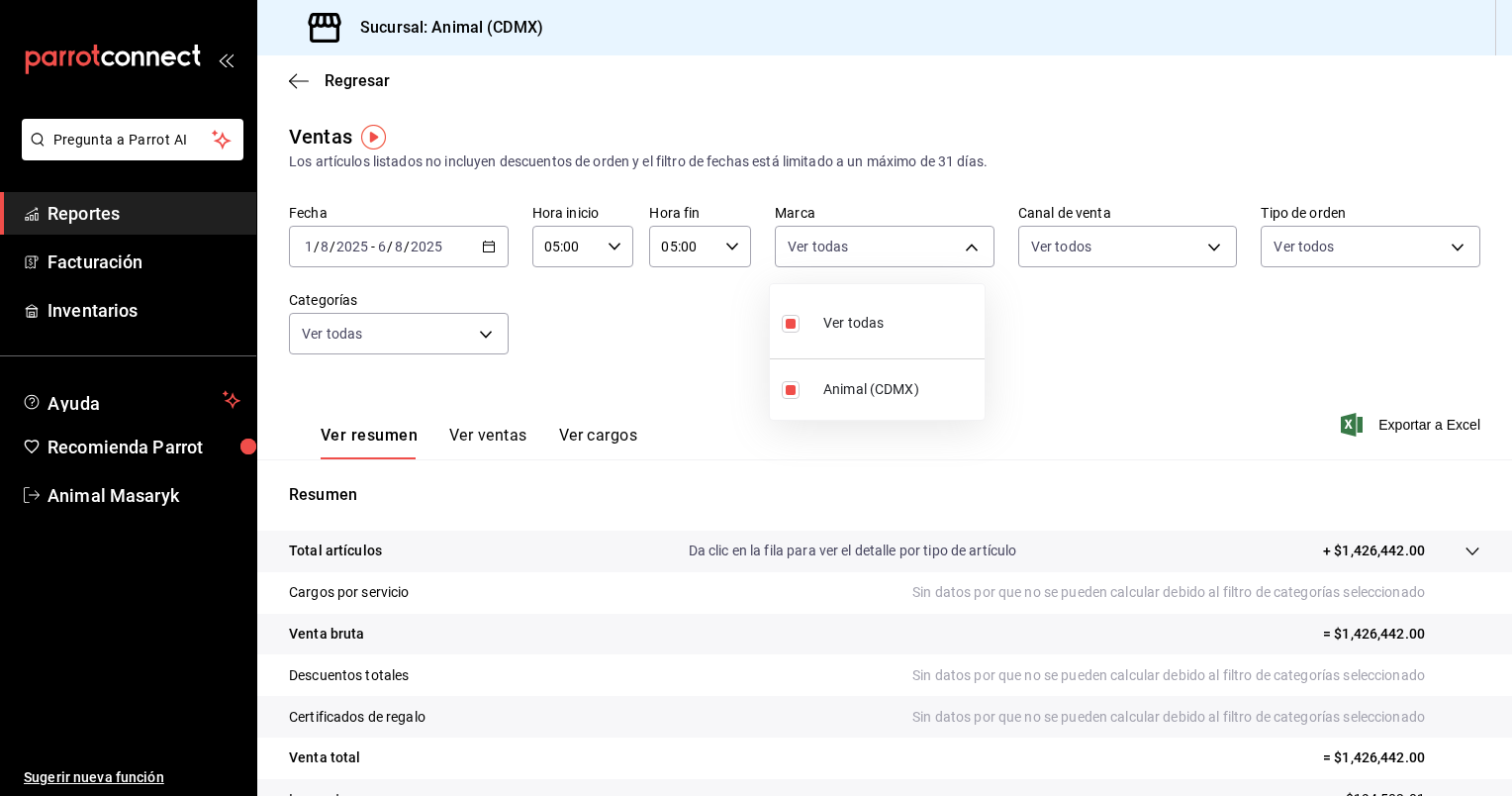 click on "Ver todas" at bounding box center [877, 321] 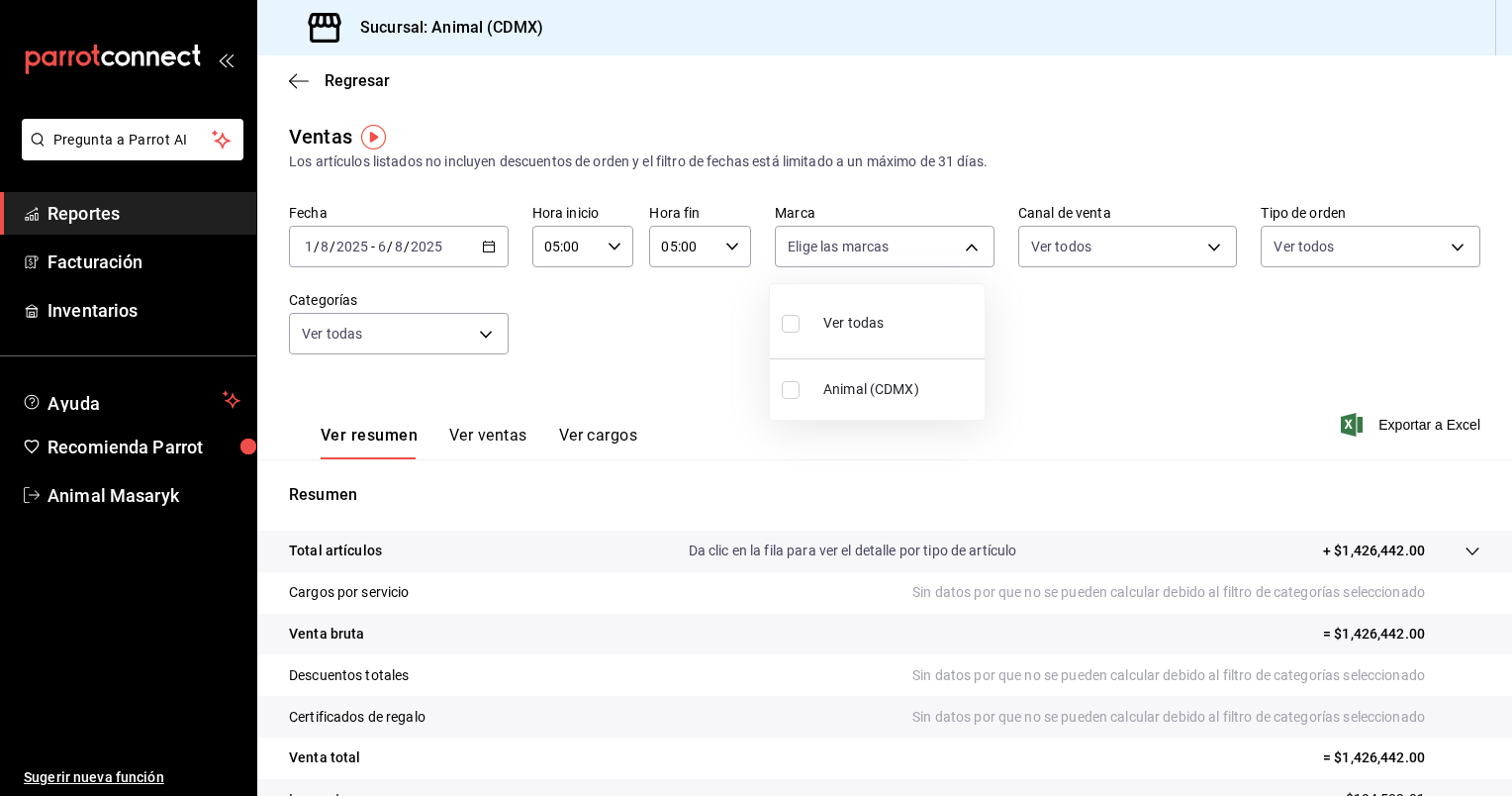 click at bounding box center [756, 398] 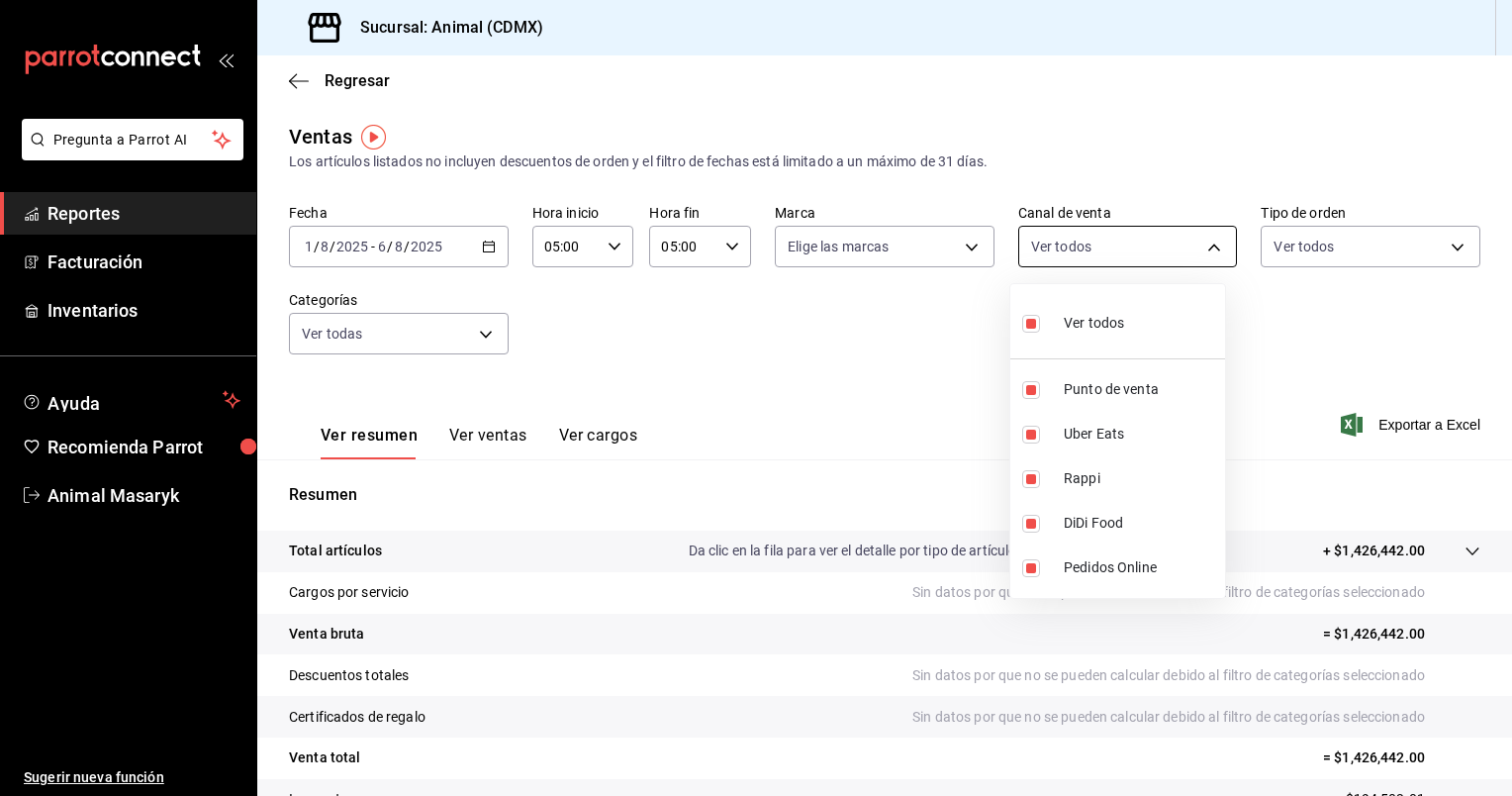 click on "Pregunta a Parrot AI Reportes   Facturación   Inventarios   Ayuda Recomienda Parrot   Animal Masaryk   Sugerir nueva función   Sucursal: Animal ([CITY]) Regresar Ventas Los artículos listados no incluyen descuentos de orden y el filtro de fechas está limitado a un máximo de 31 días. Fecha [DATE] [DATE] - [DATE] [DATE] Hora inicio [TIME] Hora inicio Hora fin [TIME] Hora fin Marca Elige las marcas Canal de venta Ver todos [UUID],[UUID],[EXTERNAL] Categorías Ver todas Ver resumen Ver ventas Ver cargos Exportar a Excel Resumen Total artículos Da clic en la fila para ver el detalle por tipo de artículo + $1,426,442.00 Cargos por servicio  Sin datos por que no se pueden calcular debido al filtro de categorías seleccionado Venta bruta = $1,426,442.00 Descuentos totales  Sin datos por que no se pueden calcular debido al filtro de categorías seleccionado Venta total" at bounding box center [756, 398] 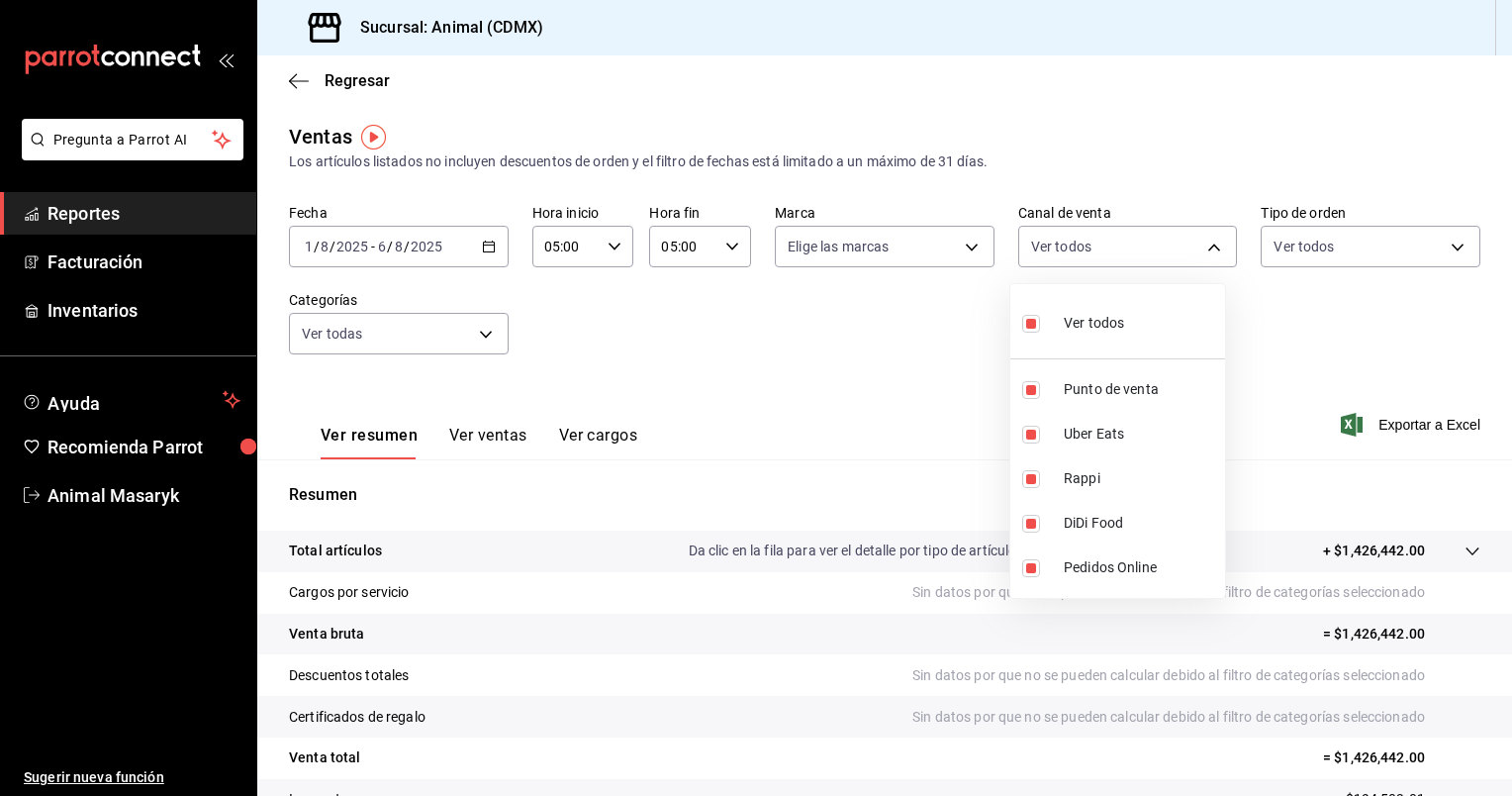 click on "Ver todos" at bounding box center [1117, 321] 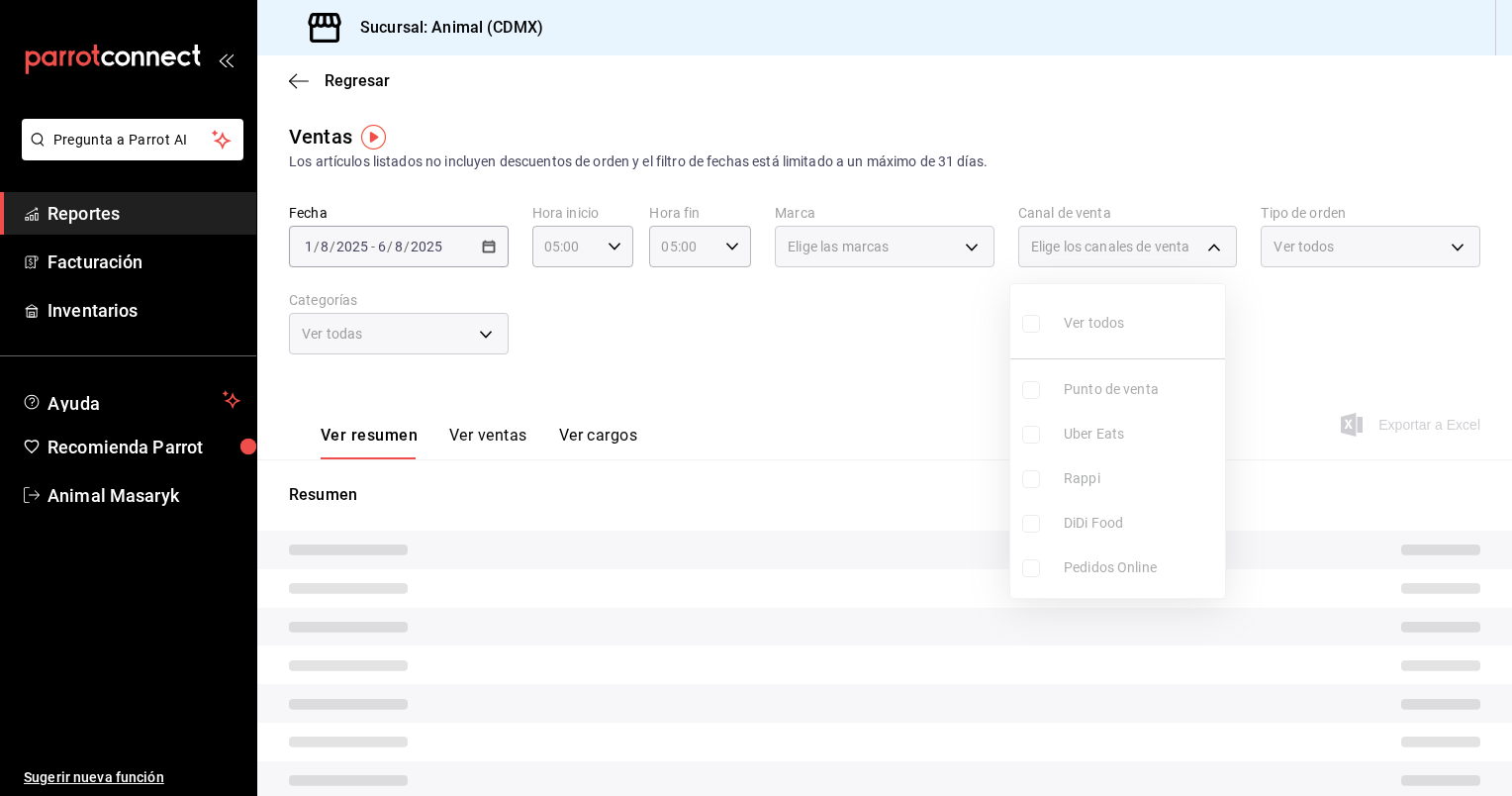 click at bounding box center [756, 398] 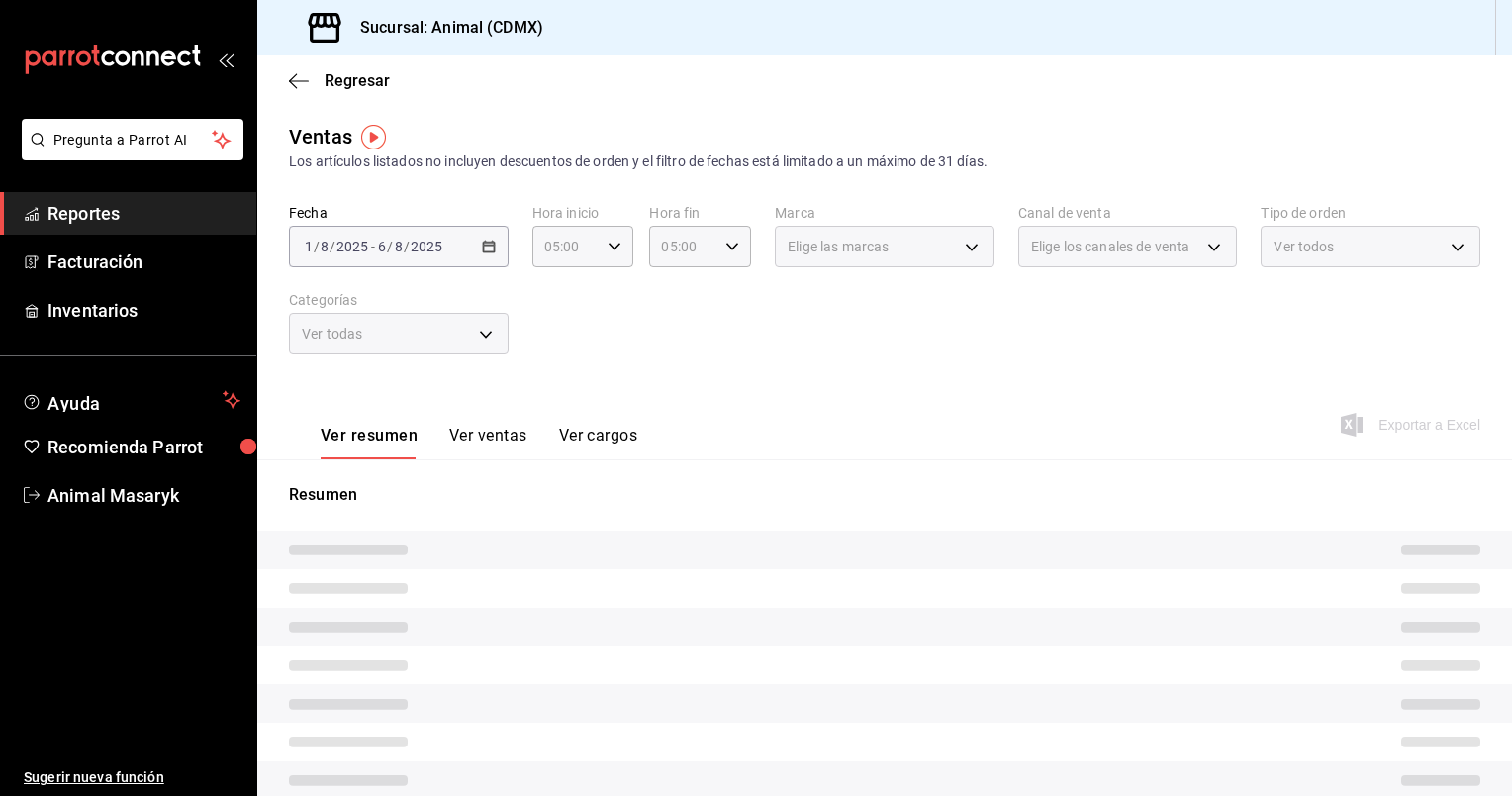 click on "Ver todos" at bounding box center [1370, 247] 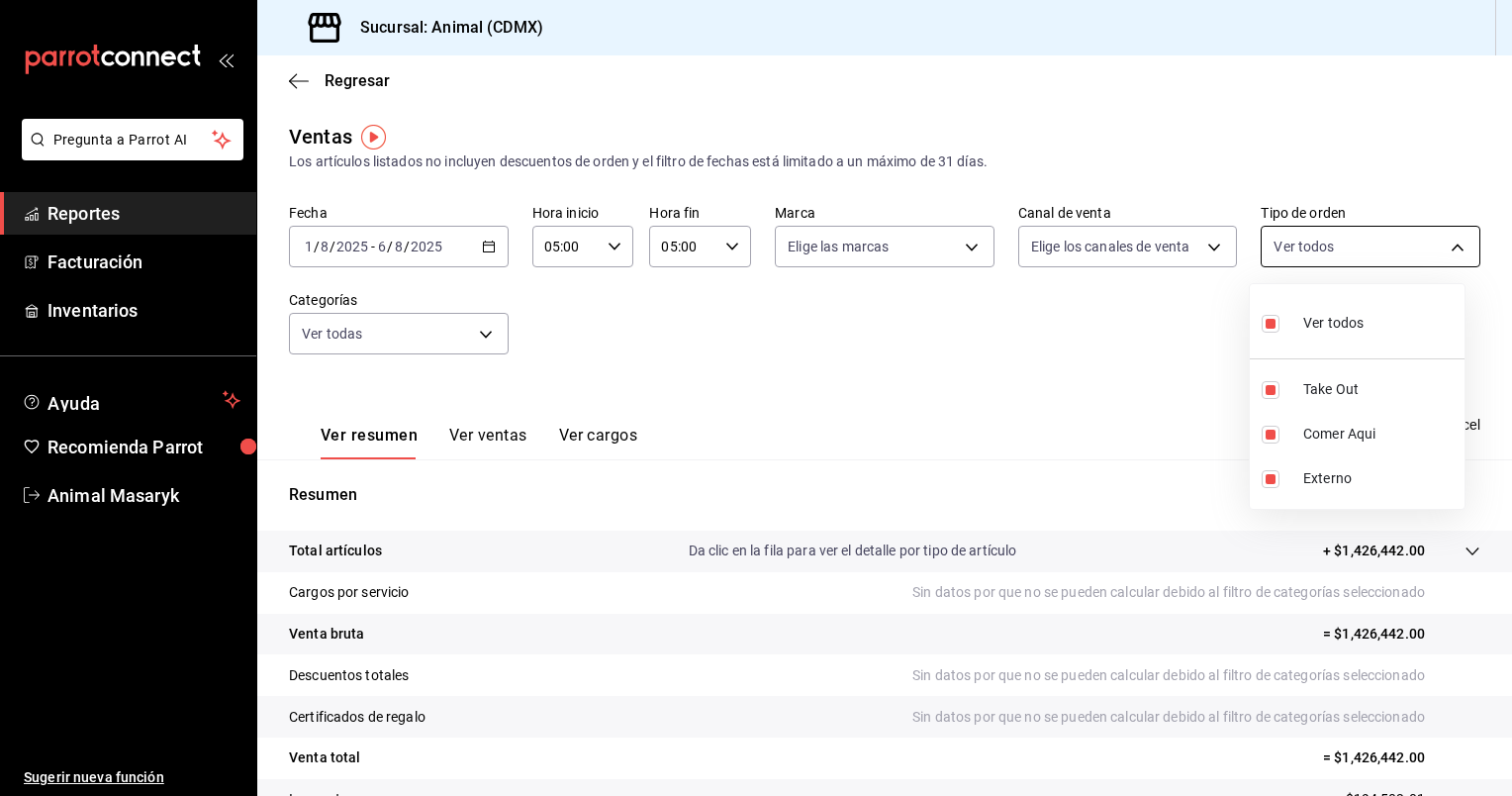 click on "Pregunta a Parrot AI Reportes   Facturación   Inventarios   Ayuda Recomienda Parrot   Animal Masaryk   Sugerir nueva función   Sucursal: Animal ([CITY]) Regresar Ventas Los artículos listados no incluyen descuentos de orden y el filtro de fechas está limitado a un máximo de 31 días. Fecha [DATE] [DATE] - [DATE] [DATE] Hora inicio [TIME] Hora inicio Hora fin [TIME] Hora fin Marca Elige las marcas Canal de venta Elige los canales de venta Tipo de orden Ver todos [UUID],[UUID],[EXTERNAL] Categorías Ver todas Ver resumen Ver ventas Ver cargos Exportar a Excel Resumen Total artículos Da clic en la fila para ver el detalle por tipo de artículo + $1,426,442.00 Cargos por servicio  Sin datos por que no se pueden calcular debido al filtro de categorías seleccionado Venta bruta = $1,426,442.00 Descuentos totales  Sin datos por que no se pueden calcular debido al filtro de categorías seleccionado Certificados de regalo Venta total" at bounding box center (756, 398) 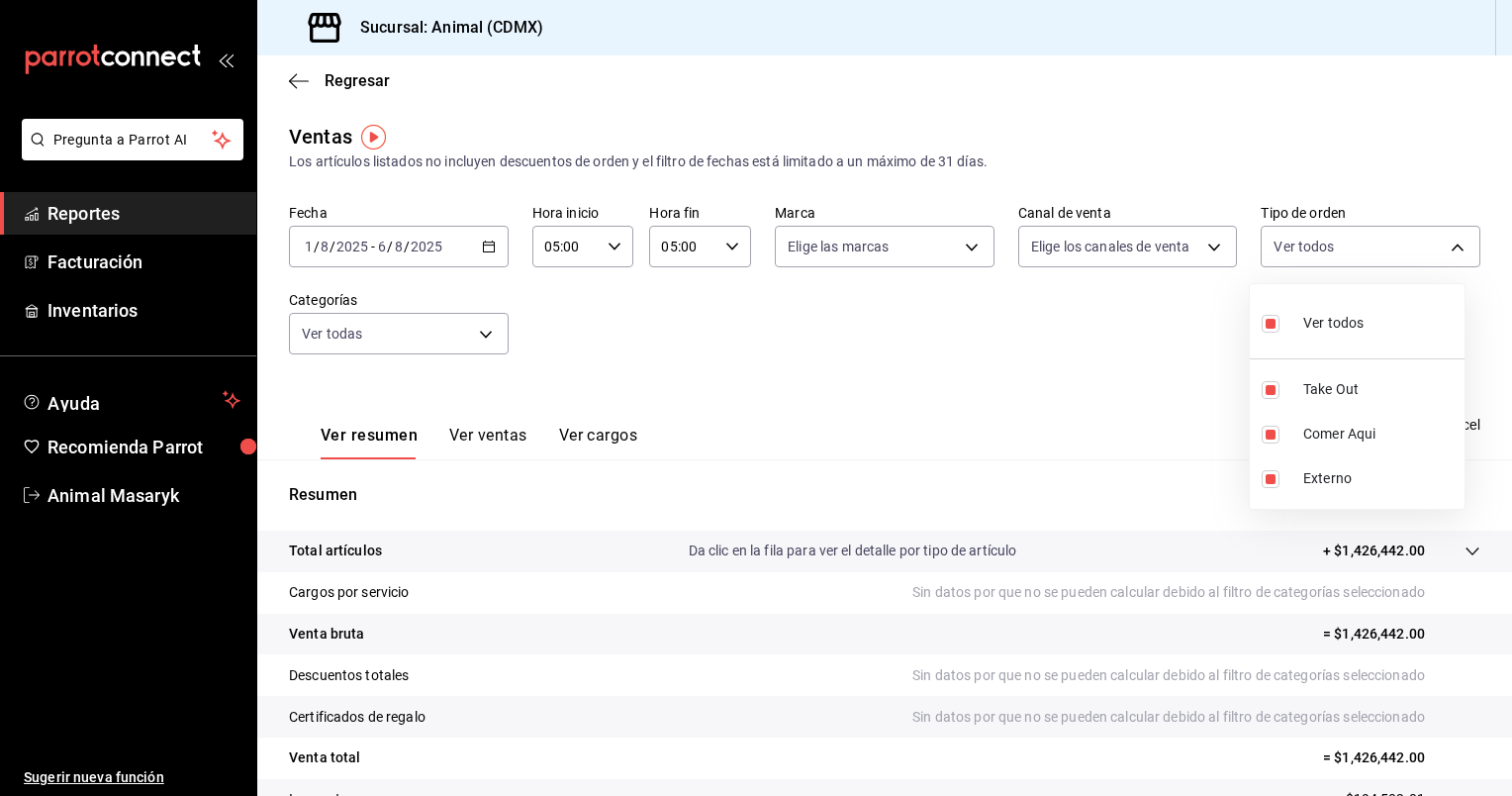 click on "Ver todos" at bounding box center (1333, 323) 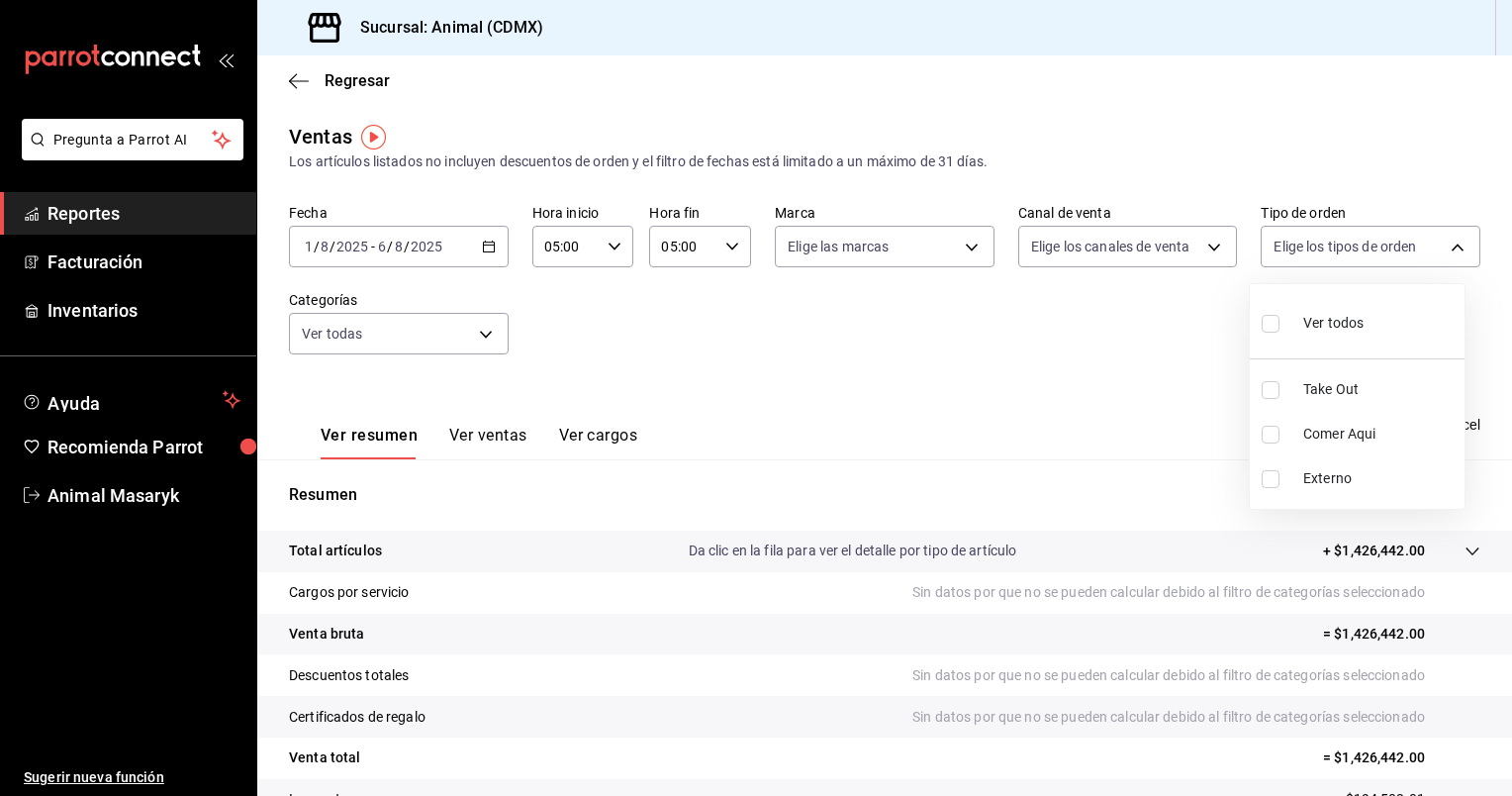 click at bounding box center (756, 398) 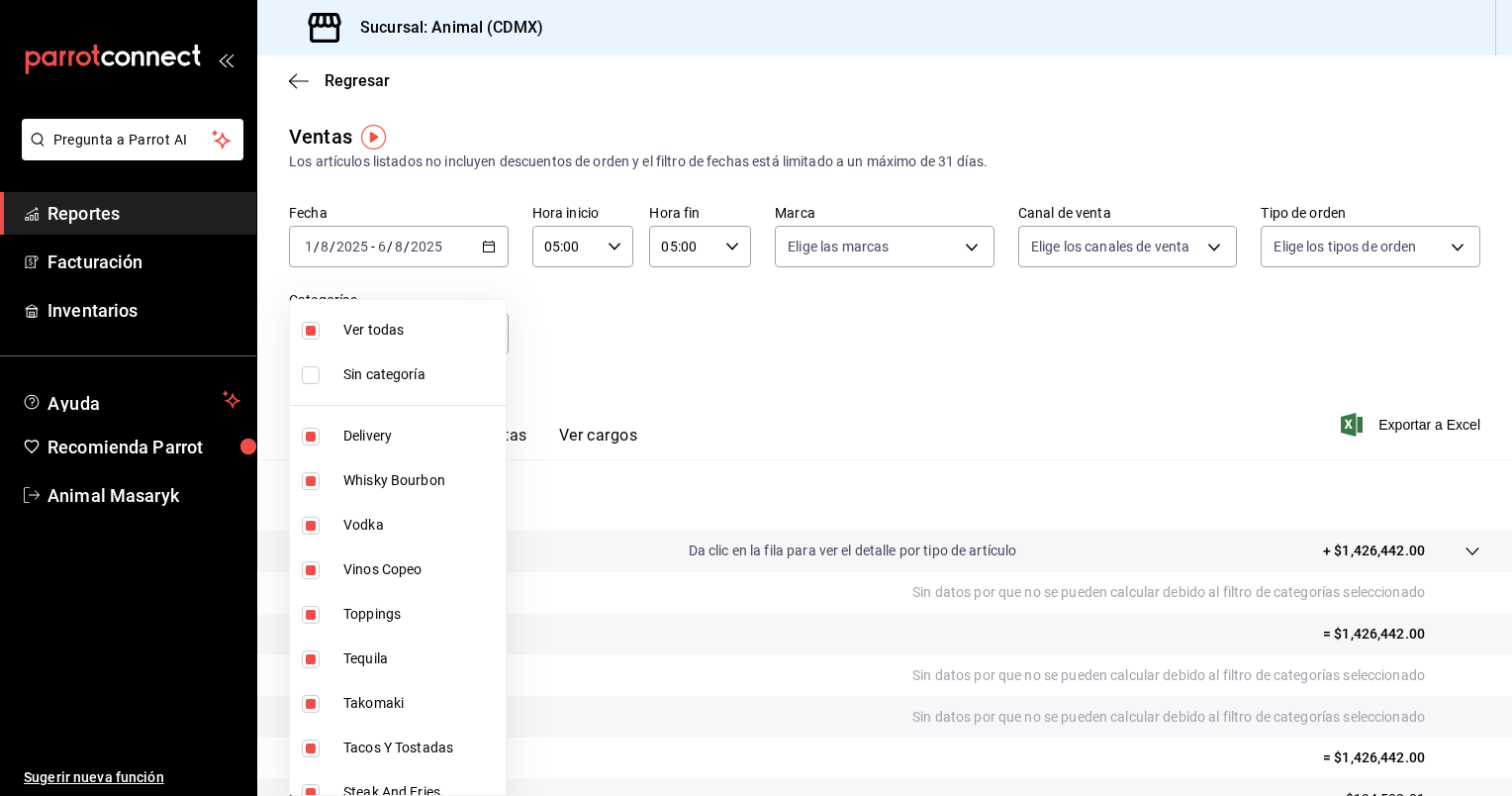 click on "Pregunta a Parrot AI Reportes   Facturación   Inventarios   Ayuda Recomienda Parrot   Animal Masaryk   Sugerir nueva función   Sucursal: Animal ([CITY]) Regresar Ventas Los artículos listados no incluyen descuentos de orden y el filtro de fechas está limitado a un máximo de 31 días. Fecha [DATE] [DATE] - [DATE] [DATE] Hora inicio [TIME] Hora inicio Hora fin [TIME] Hora fin Marca Elige las marcas Canal de venta Elige los canales de venta Tipo de orden Elige los tipos de orden Categorías Ver todas Ver resumen Ver ventas Ver cargos Exportar a Excel Resumen Total artículos Da clic en la fila para ver el detalle por tipo de artículo + $1,426,442.00 Cargos por servicio  Sin datos por que no se pueden calcular debido al filtro de categorías seleccionado Venta bruta = $1,426,442.00 Descuentos totales  Sin datos por que no se pueden calcular debido al filtro de categorías seleccionado Certificados de regalo  Sin datos por que no se pueden calcular debido al filtro de categorías seleccionado" at bounding box center [756, 398] 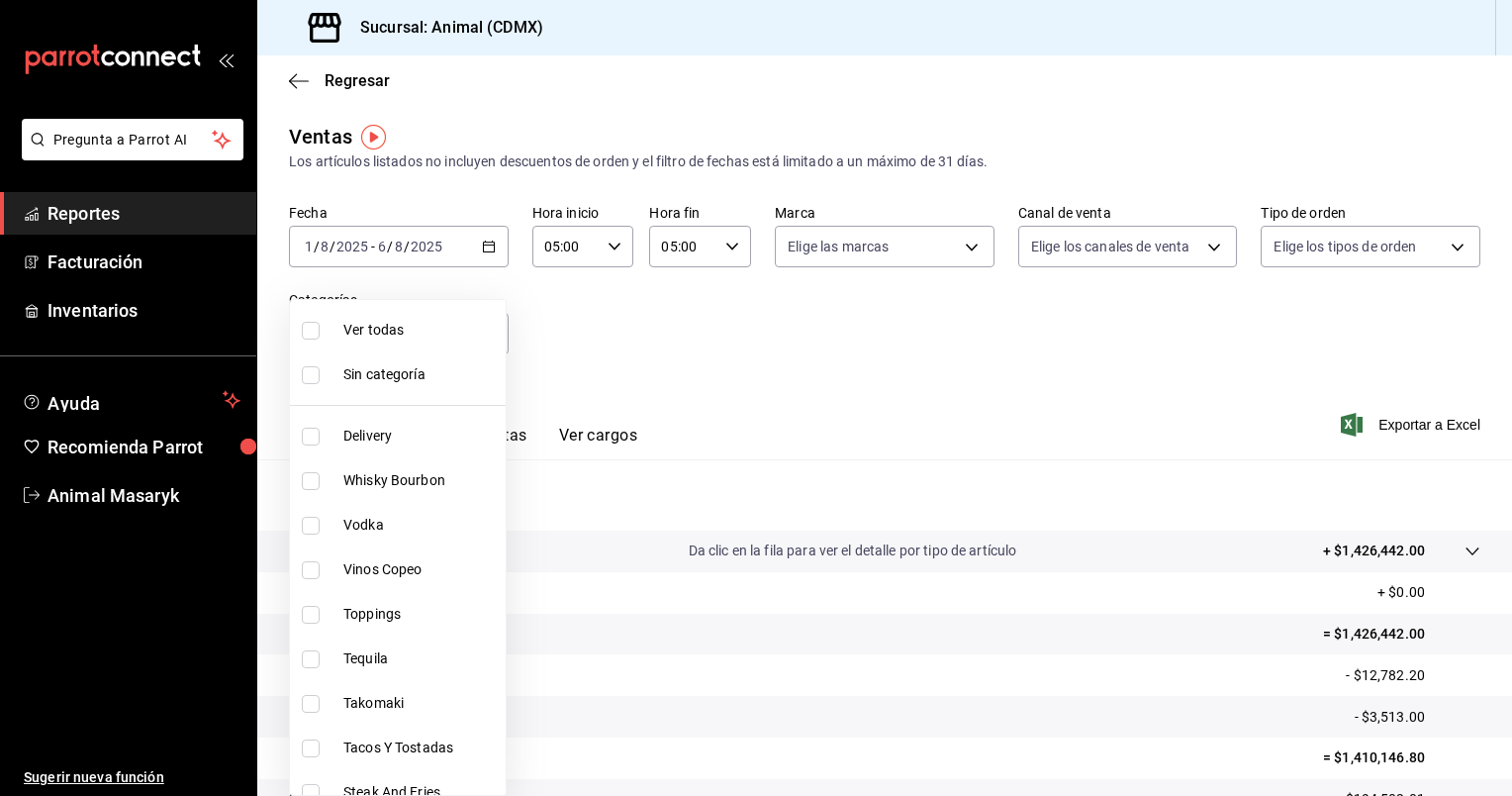 click at bounding box center [756, 398] 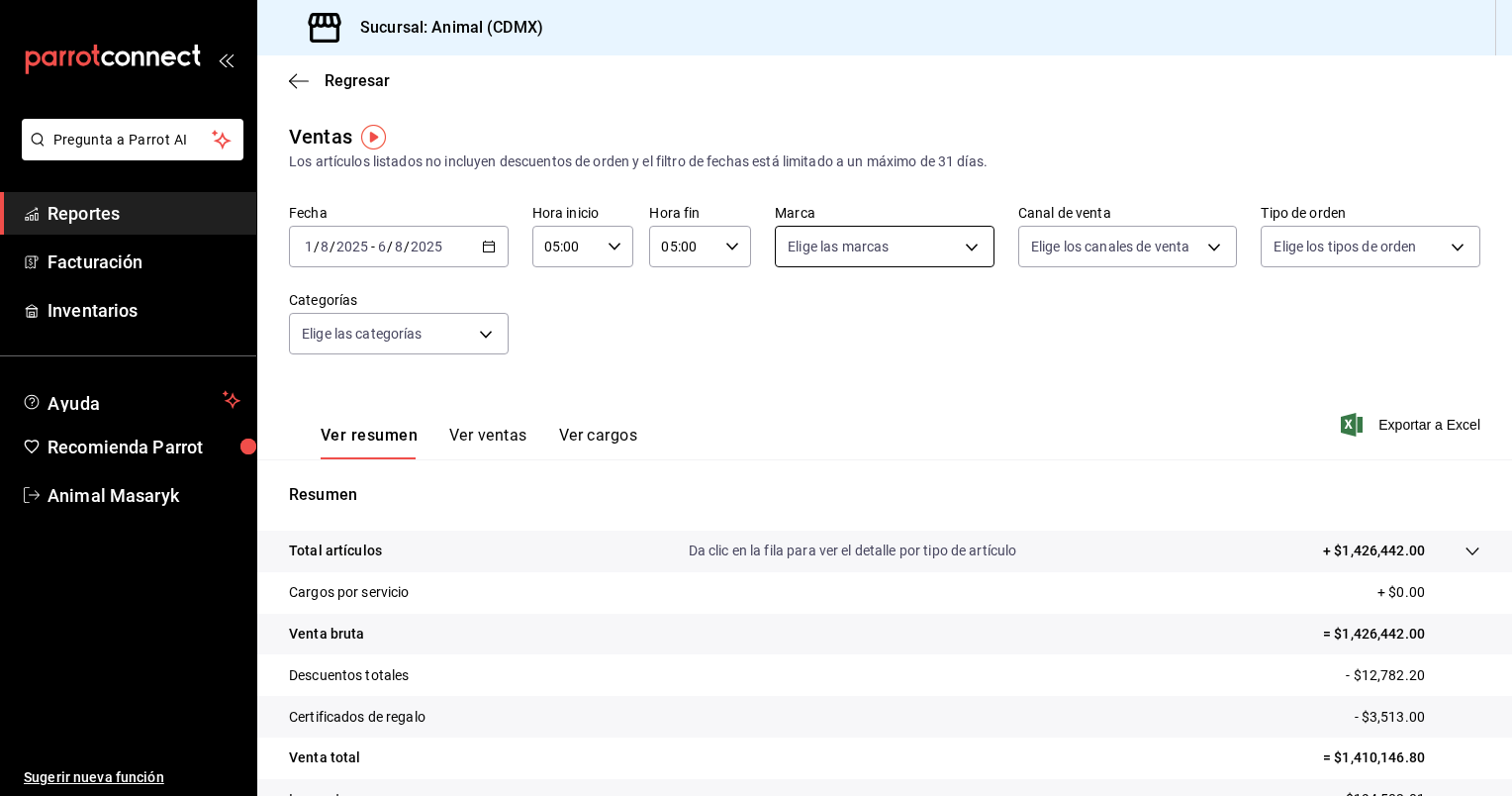 click on "Pregunta a Parrot AI Reportes   Facturación   Inventarios   Ayuda Recomienda Parrot   Animal Masaryk   Sugerir nueva función   Sucursal: Animal ([CITY]) Regresar Ventas Los artículos listados no incluyen descuentos de orden y el filtro de fechas está limitado a un máximo de 31 días. Fecha [DATE] [DATE] - [DATE] [DATE] Hora inicio [TIME] Hora inicio Hora fin [TIME] Hora fin Marca Elige las marcas Canal de venta Elige los canales de venta Tipo de orden Elige los tipos de orden Categorías Elige las categorías Ver resumen Ver ventas Ver cargos Exportar a Excel Resumen Total artículos Da clic en la fila para ver el detalle por tipo de artículo + $1,426,442.00 Cargos por servicio + $0.00 Venta bruta = $1,426,442.00 Descuentos totales - $12,782.20 Certificados de regalo - $3,513.00 Venta total = $1,410,146.80 Impuestos - $194,503.01 Venta neta = $1,215,643.79 Pregunta a Parrot AI Reportes   Facturación   Inventarios   Ayuda Recomienda Parrot   Animal Masaryk   Sugerir nueva función" at bounding box center [756, 398] 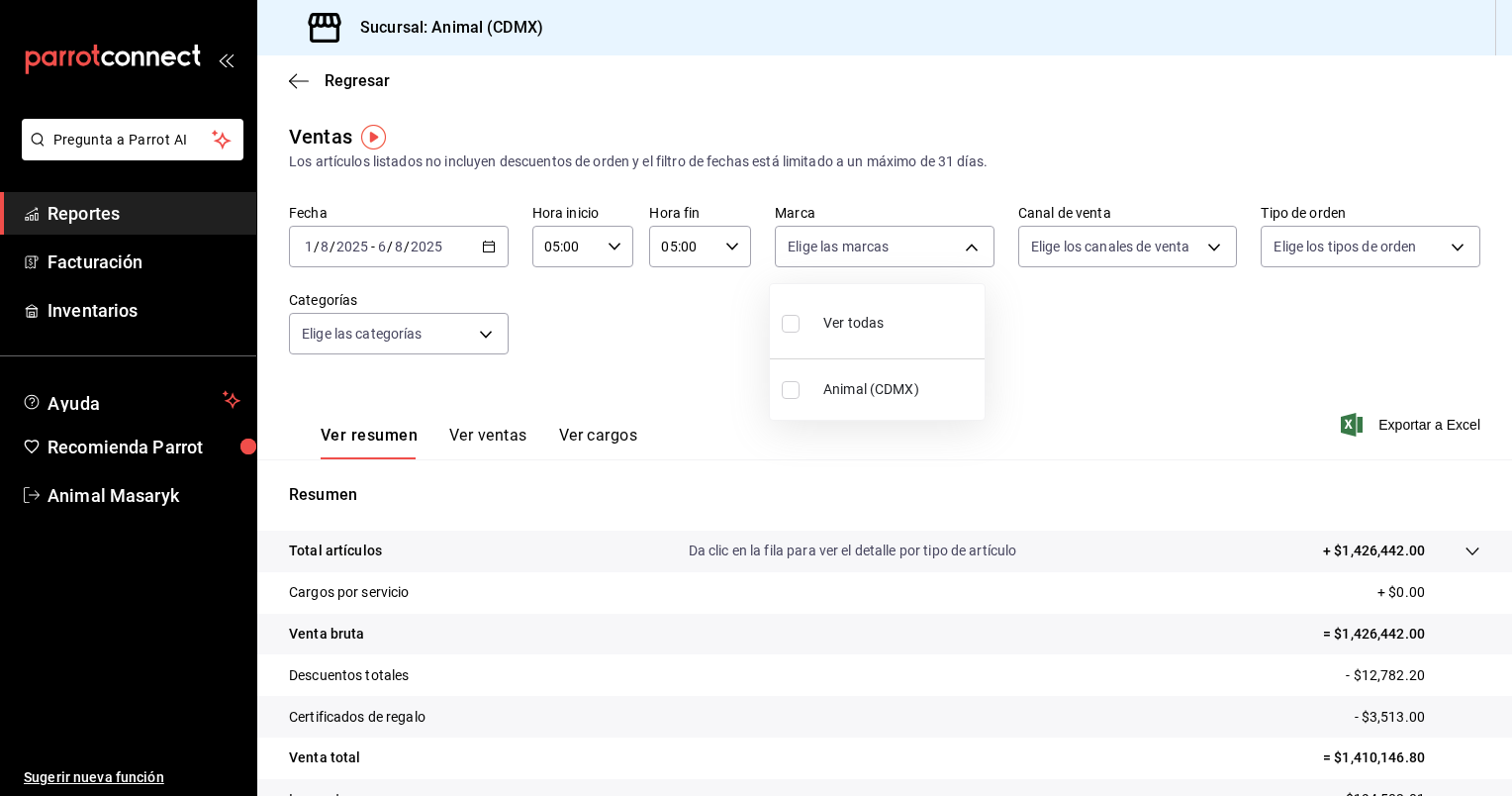 click on "Ver todas" at bounding box center [877, 321] 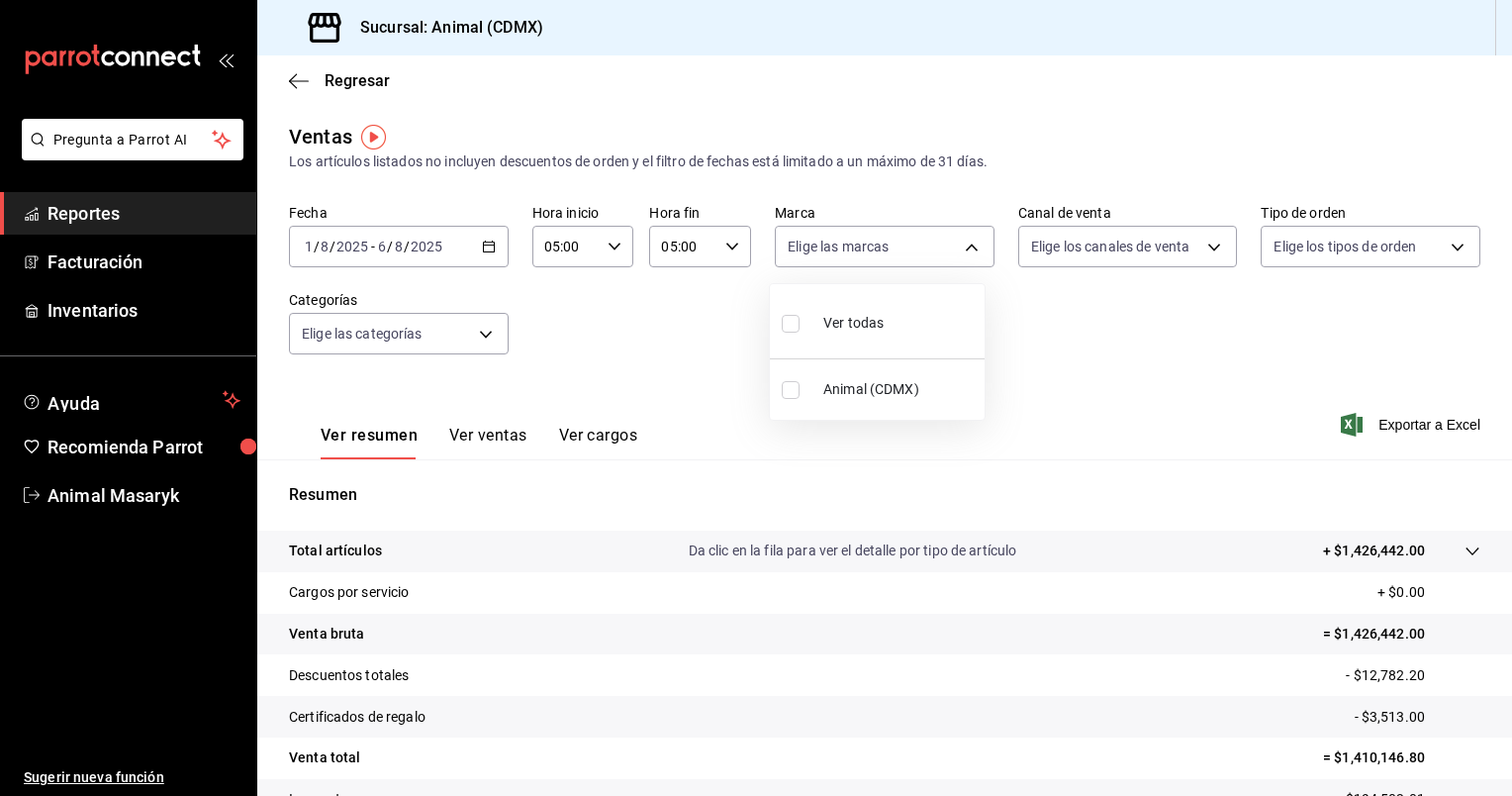 type on "cb0f6aec-1481-4e37-861c-bab9b3a65b14" 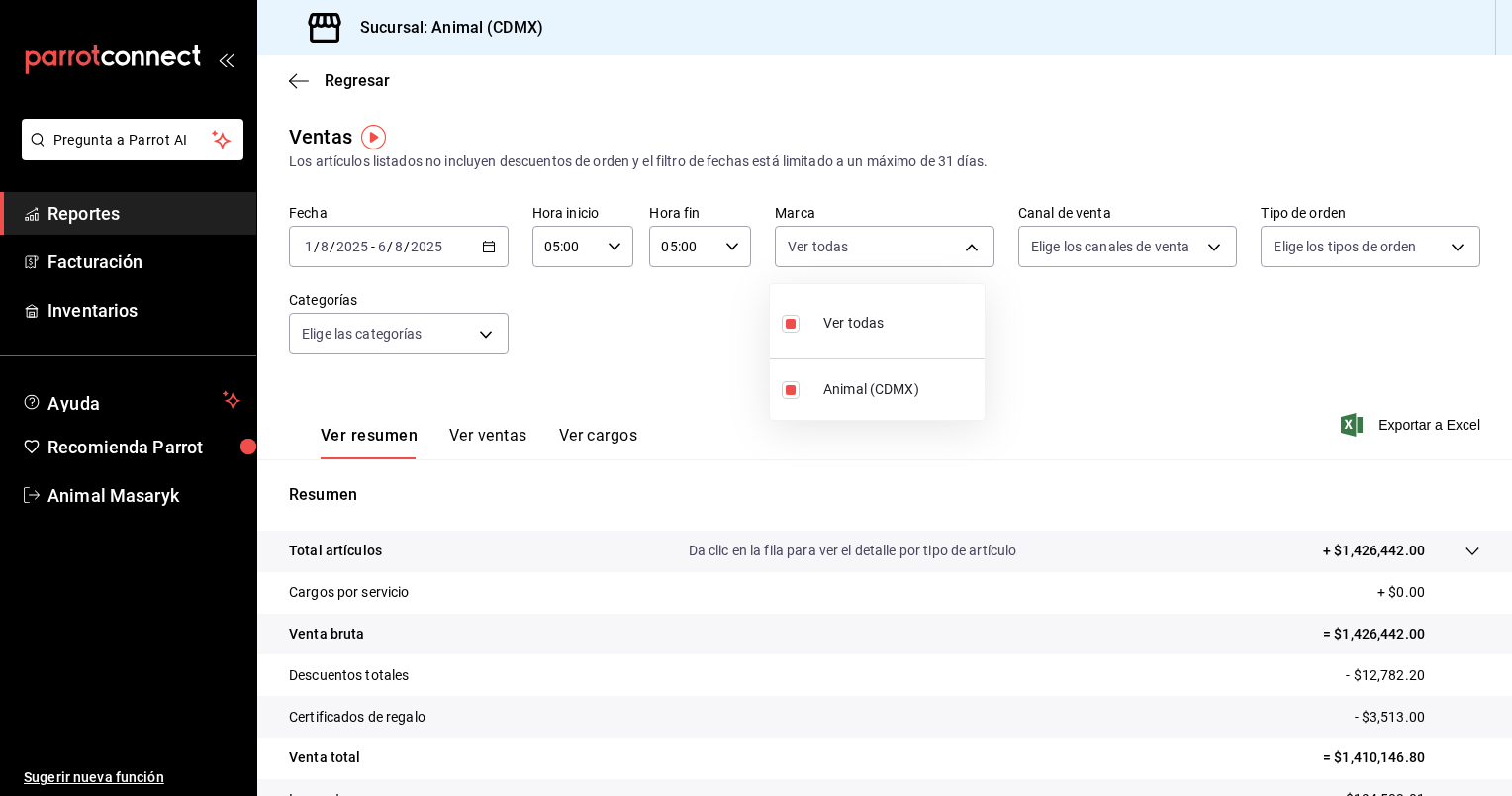 click at bounding box center (756, 398) 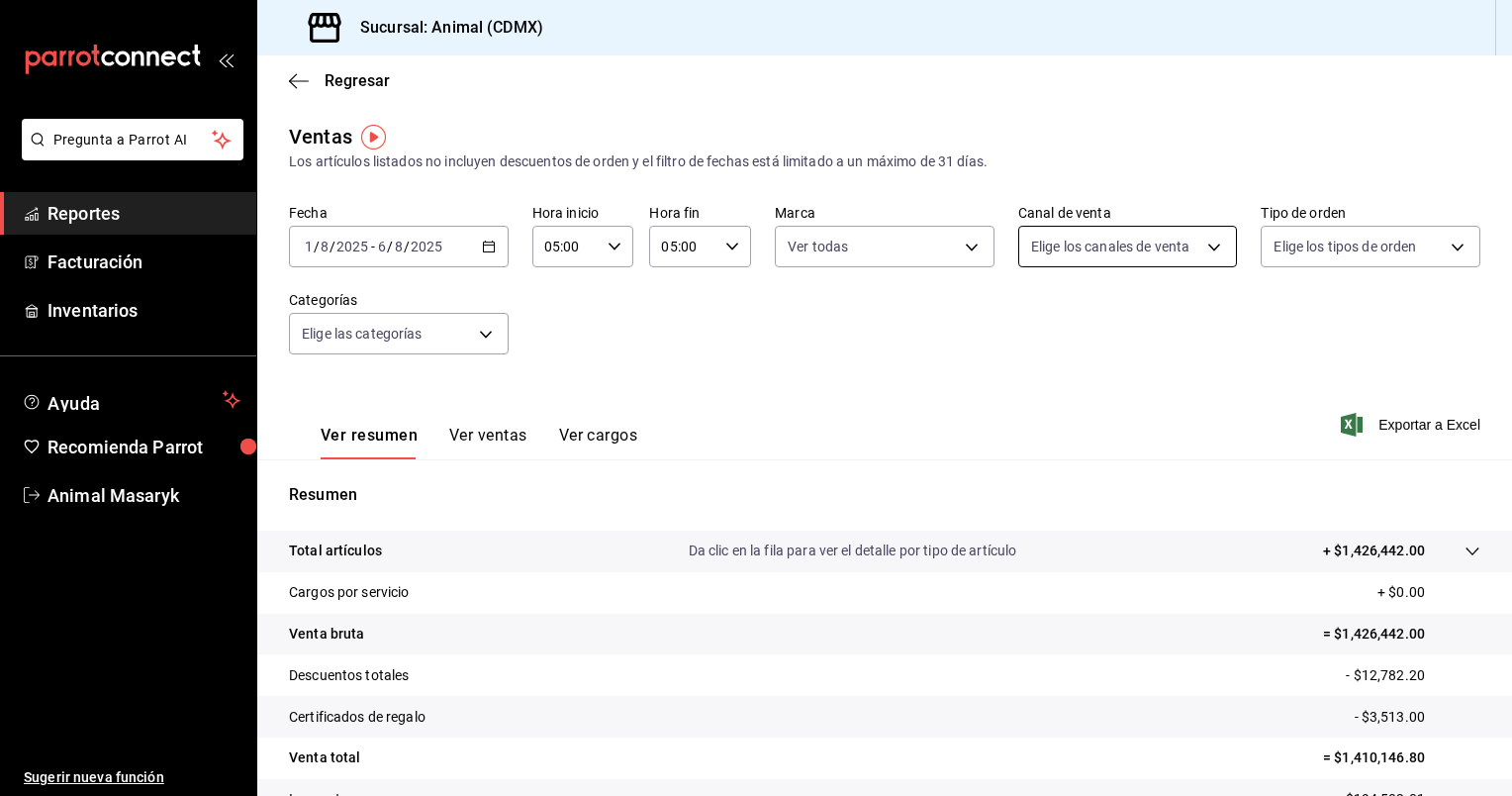 click on "Pregunta a Parrot AI Reportes   Facturación   Inventarios   Ayuda Recomienda Parrot   Animal Masaryk   Sugerir nueva función   Sucursal: Animal ([CITY]) Regresar Ventas Los artículos listados no incluyen descuentos de orden y el filtro de fechas está limitado a un máximo de 31 días. Fecha [DATE] [DATE] - [DATE] [DATE] Hora inicio [TIME] Hora inicio Hora fin [TIME] Hora fin Marca Ver todas [UUID] Canal de venta Elige los canales de venta Tipo de orden Elige los tipos de orden Categorías Elige las categorías Ver resumen Ver ventas Ver cargos Exportar a Excel Resumen Total artículos Da clic en la fila para ver el detalle por tipo de artículo + $1,426,442.00 Cargos por servicio + $0.00 Venta bruta = $1,426,442.00 Descuentos totales - $12,782.20 Certificados de regalo - $3,513.00 Venta total = $1,410,146.80 Impuestos - $194,503.01 Venta neta = $1,215,643.79 Pregunta a Parrot AI Reportes   Facturación   Inventarios   Ayuda Recomienda Parrot   Animal Masaryk" at bounding box center (756, 398) 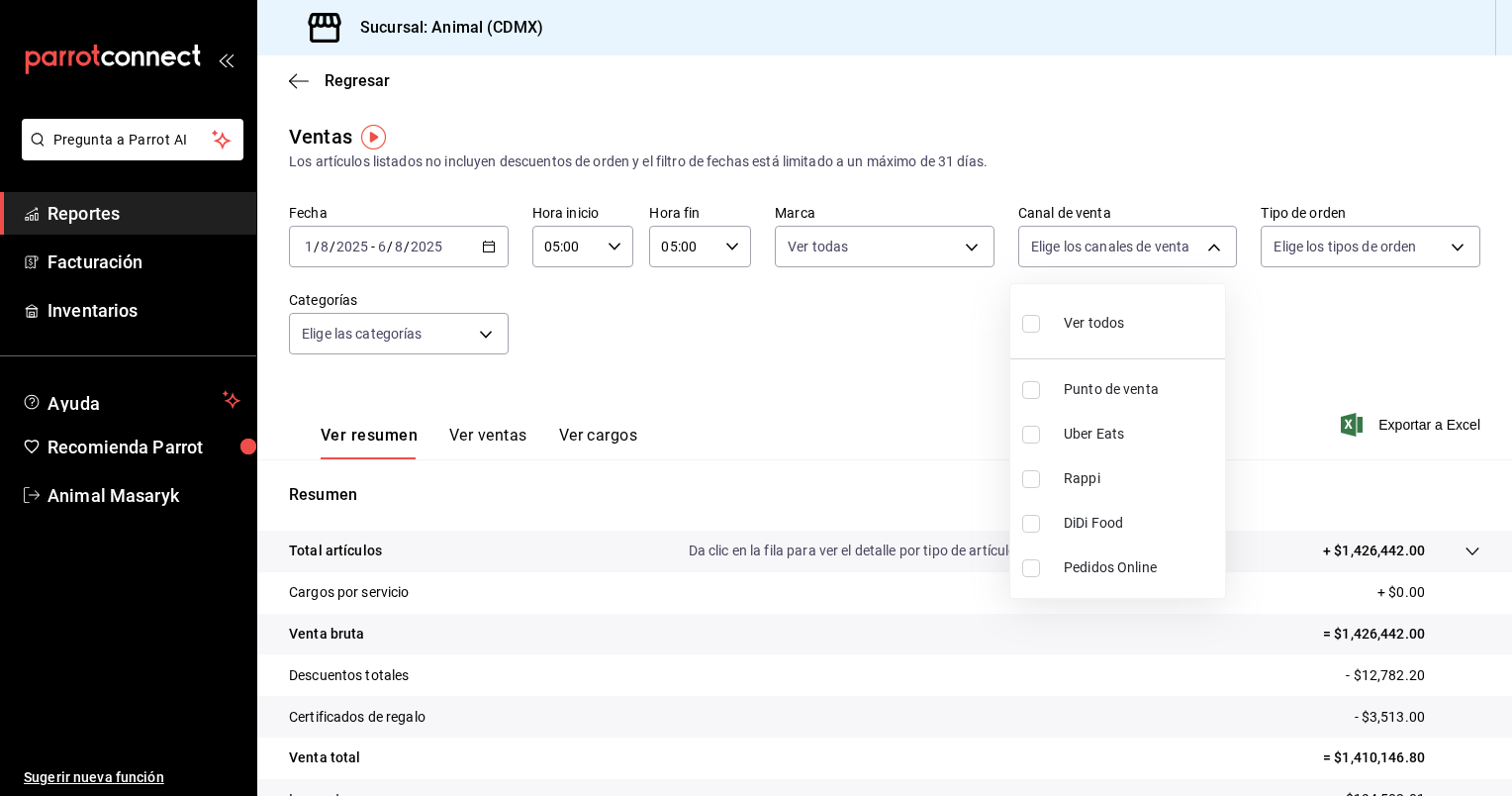 click on "Ver todos" at bounding box center [1117, 321] 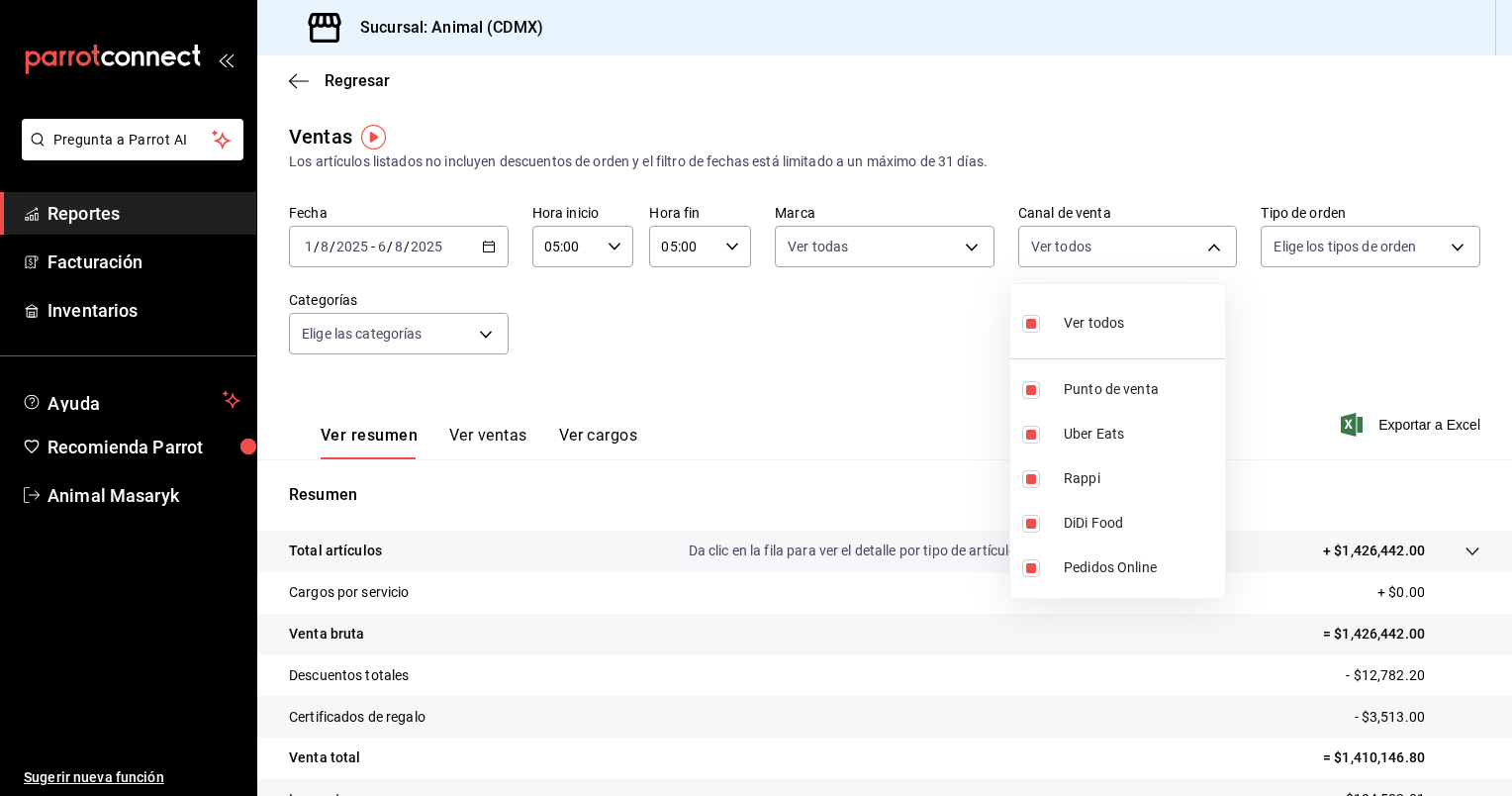 click at bounding box center (756, 398) 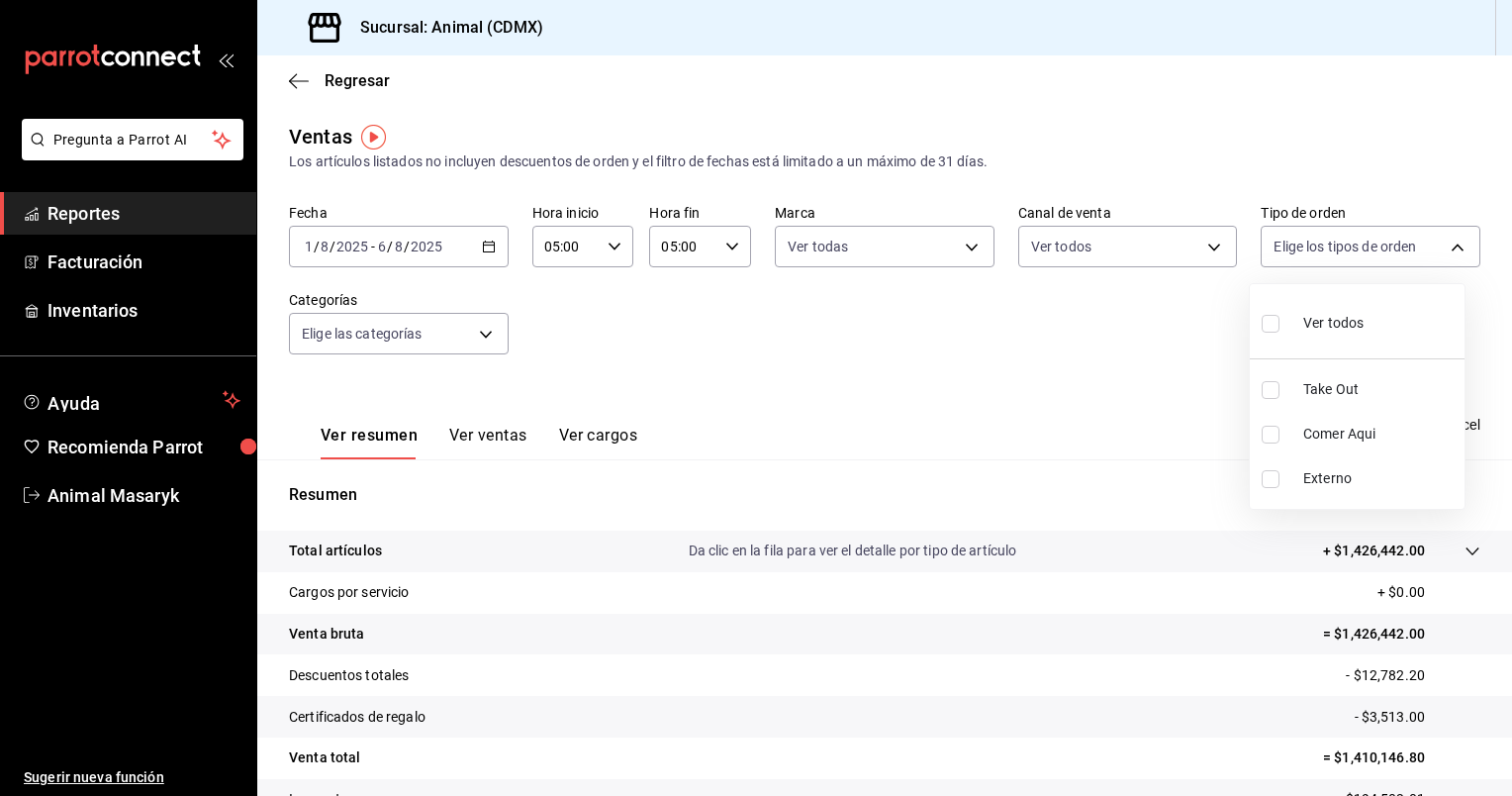 click on "Pregunta a Parrot AI Reportes   Facturación   Inventarios   Ayuda Recomienda Parrot   Animal Masaryk   Sugerir nueva función   Sucursal: Animal ([CITY]) Regresar Ventas Los artículos listados no incluyen descuentos de orden y el filtro de fechas está limitado a un máximo de 31 días. Fecha [DATE] [DATE] - [DATE] [DATE] Hora inicio [TIME] Hora inicio Hora fin [TIME] Hora fin Marca Ver todas [UUID] Canal de venta Ver todos PARROT,UBER_EATS,RAPPI,DIDI_FOOD,ONLINE Tipo de orden Elige los tipos de orden Categorías Elige las categorías Ver resumen Ver ventas Ver cargos Exportar a Excel Resumen Total artículos Da clic en la fila para ver el detalle por tipo de artículo + $1,426,442.00 Cargos por servicio + $0.00 Venta bruta = $1,426,442.00 Descuentos totales - $12,782.20 Certificados de regalo - $3,513.00 Venta total = $1,410,146.80 Impuestos - $194,503.01 Venta neta = $1,215,643.79 Pregunta a Parrot AI Reportes   Facturación   Inventarios   Ayuda       Externo" at bounding box center (756, 398) 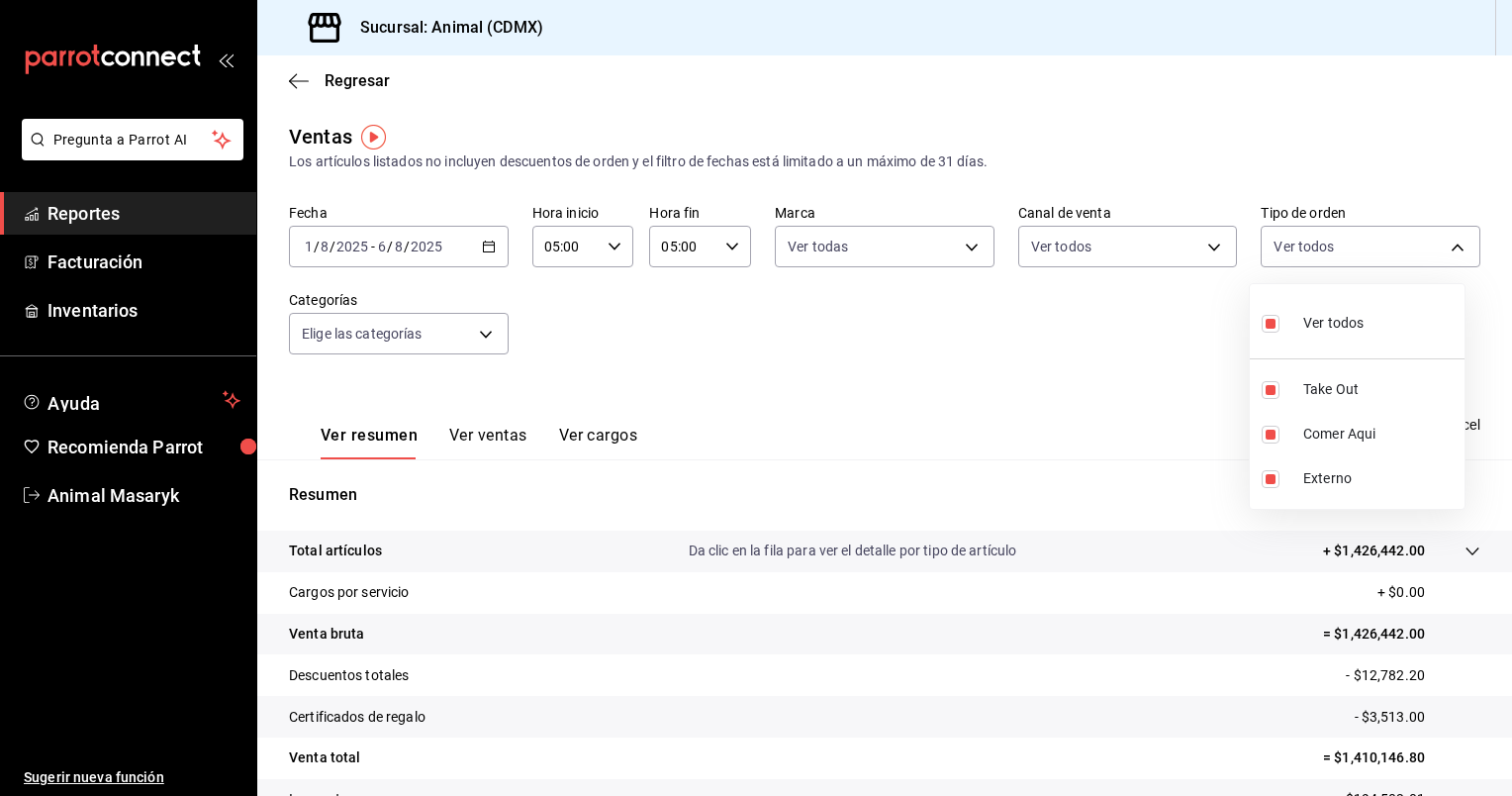 click at bounding box center [756, 398] 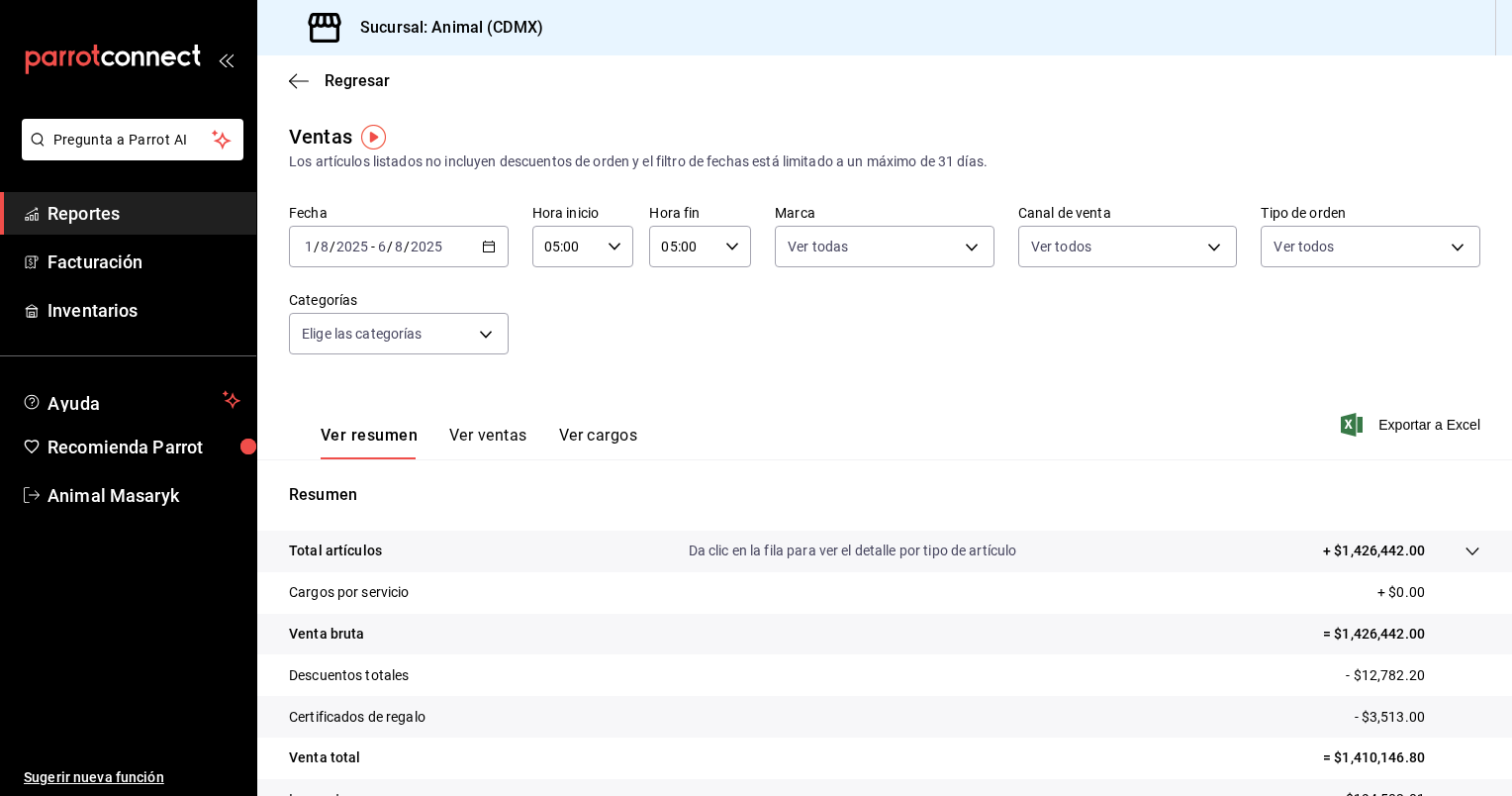 click on "Pregunta a Parrot AI Reportes   Facturación   Inventarios   Ayuda Recomienda Parrot   Animal Masaryk   Sugerir nueva función   Sucursal: Animal ([CITY]) Regresar Ventas Los artículos listados no incluyen descuentos de orden y el filtro de fechas está limitado a un máximo de 31 días. Fecha [DATE] [DATE] - [DATE] [DATE] Hora inicio [TIME] Hora inicio Hora fin [TIME] Hora fin Marca Ver todas [UUID] Canal de venta Ver todos PARROT,UBER_EATS,RAPPI,DIDI_FOOD,ONLINE Tipo de orden Ver todos [UUID],[UUID],[EXTERNAL] Categorías Elige las categorías Ver resumen Ver ventas Ver cargos Exportar a Excel Resumen Total artículos Da clic en la fila para ver el detalle por tipo de artículo + $1,426,442.00 Cargos por servicio + $0.00 Venta bruta = $1,426,442.00 Descuentos totales - $12,782.20 Certificados de regalo - $3,513.00 Venta total = $1,410,146.80 Impuestos - $194,503.01 Venta neta = $1,215,643.79 Reportes" at bounding box center (756, 398) 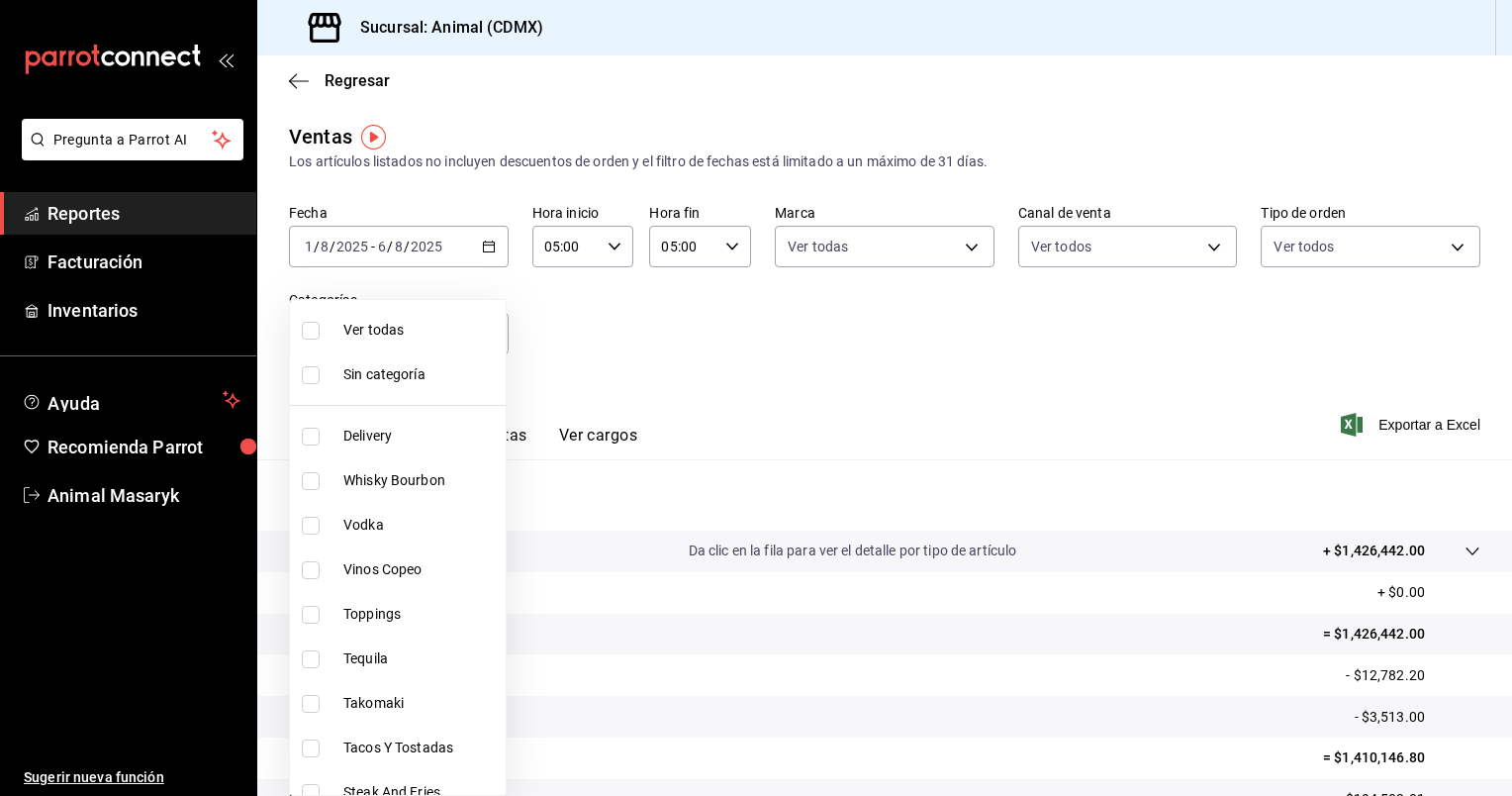click on "Ver todas" at bounding box center [421, 330] 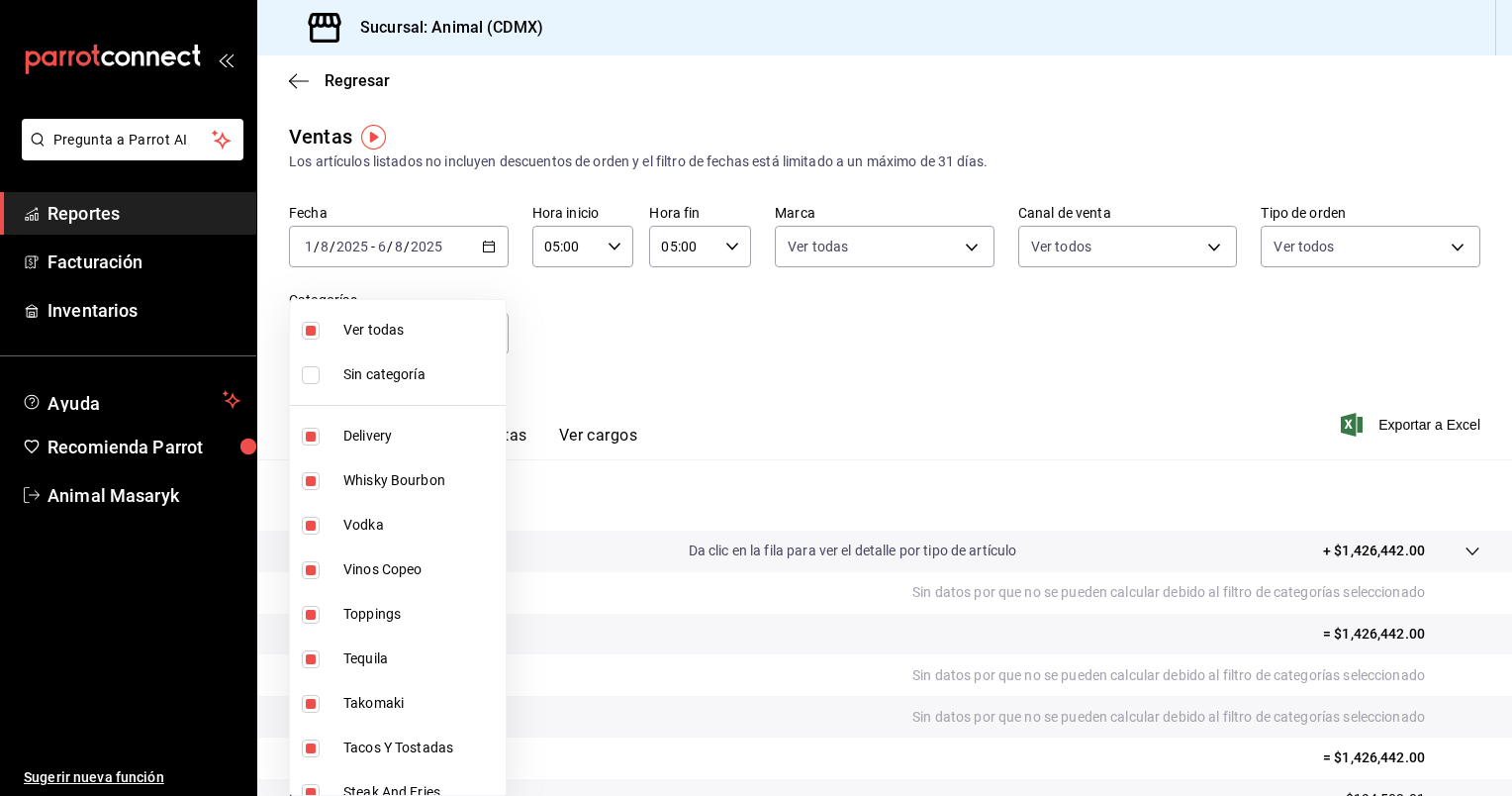 click at bounding box center (756, 398) 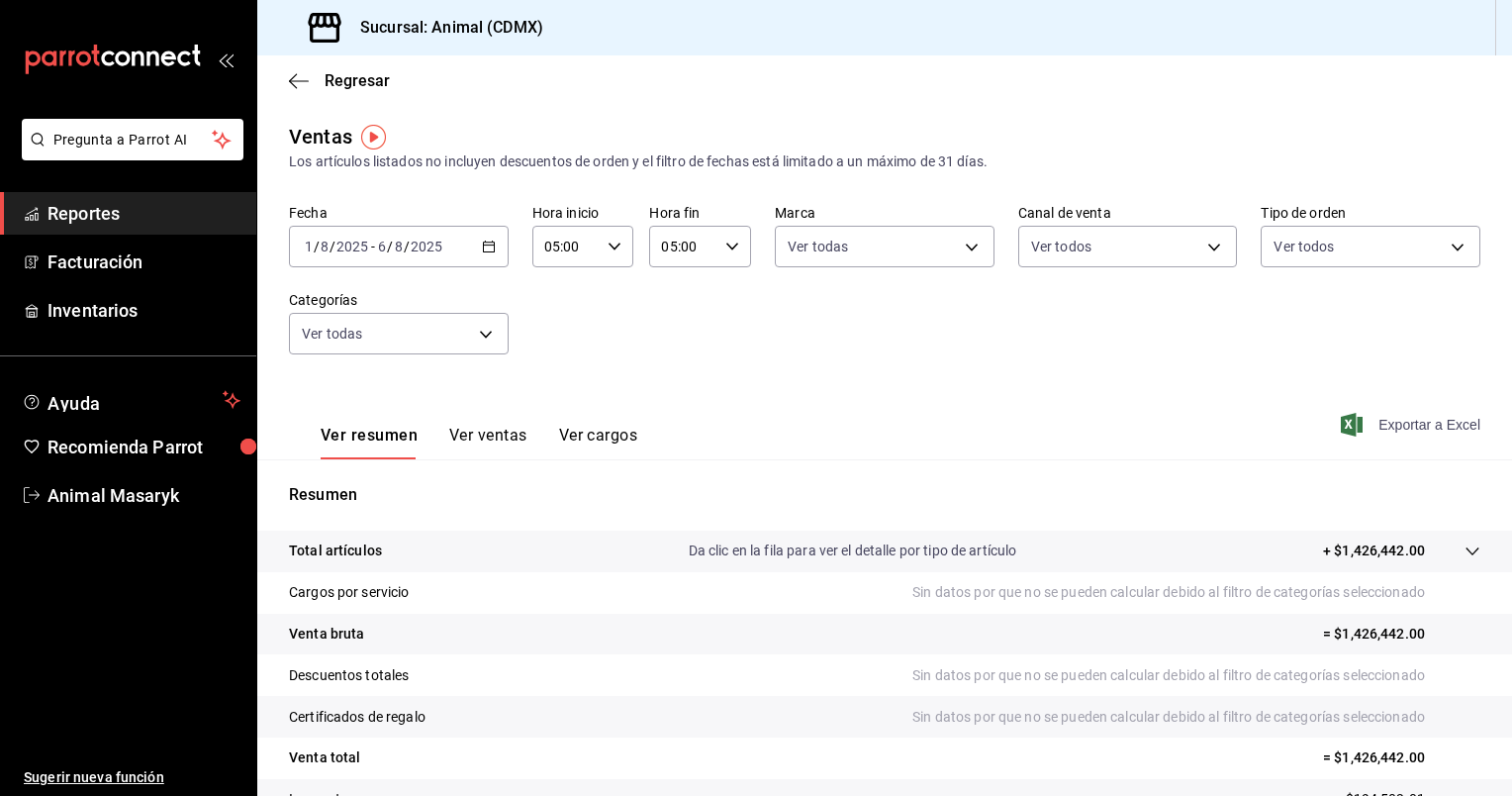 click on "Exportar a Excel" at bounding box center [1412, 425] 